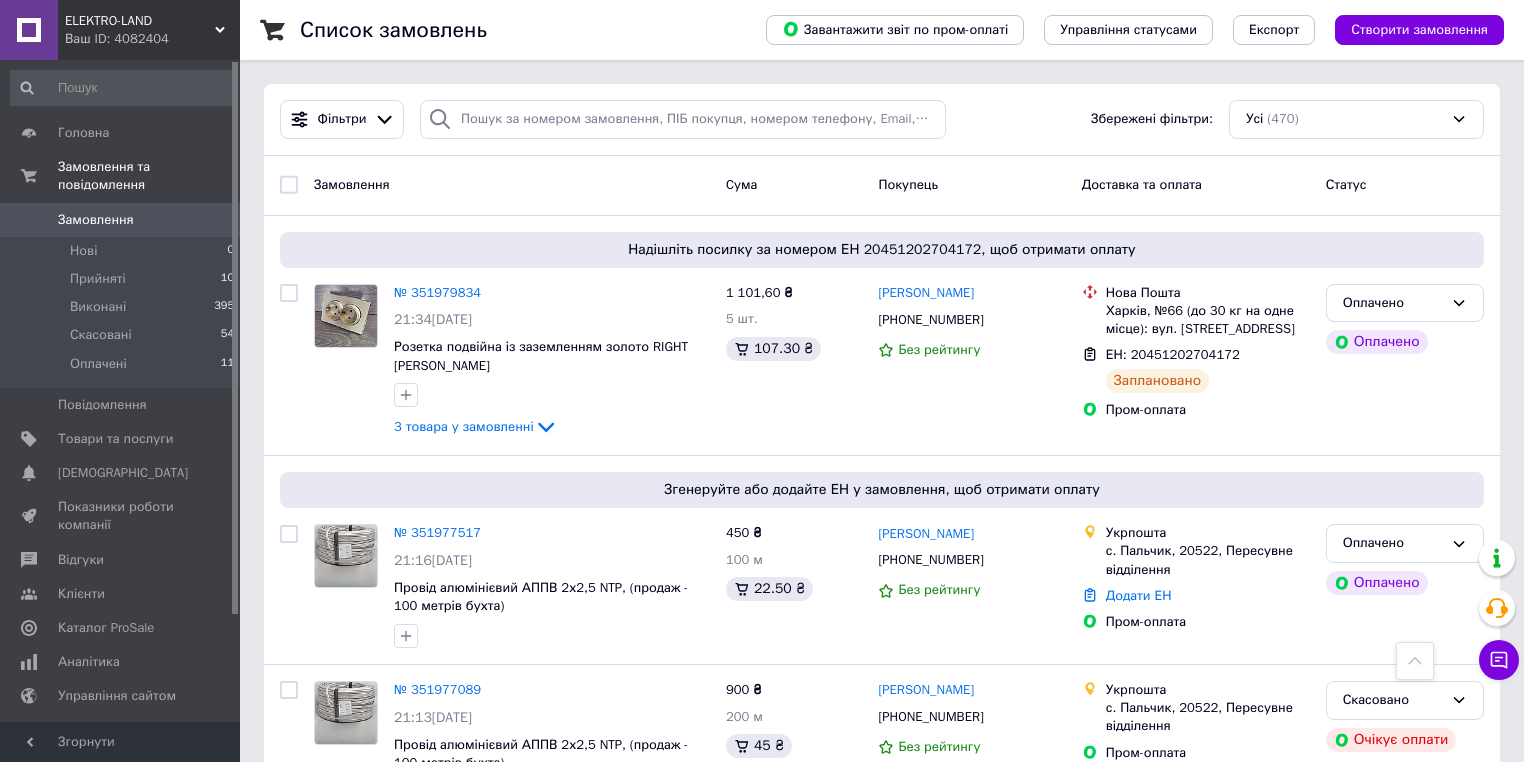 scroll, scrollTop: 480, scrollLeft: 0, axis: vertical 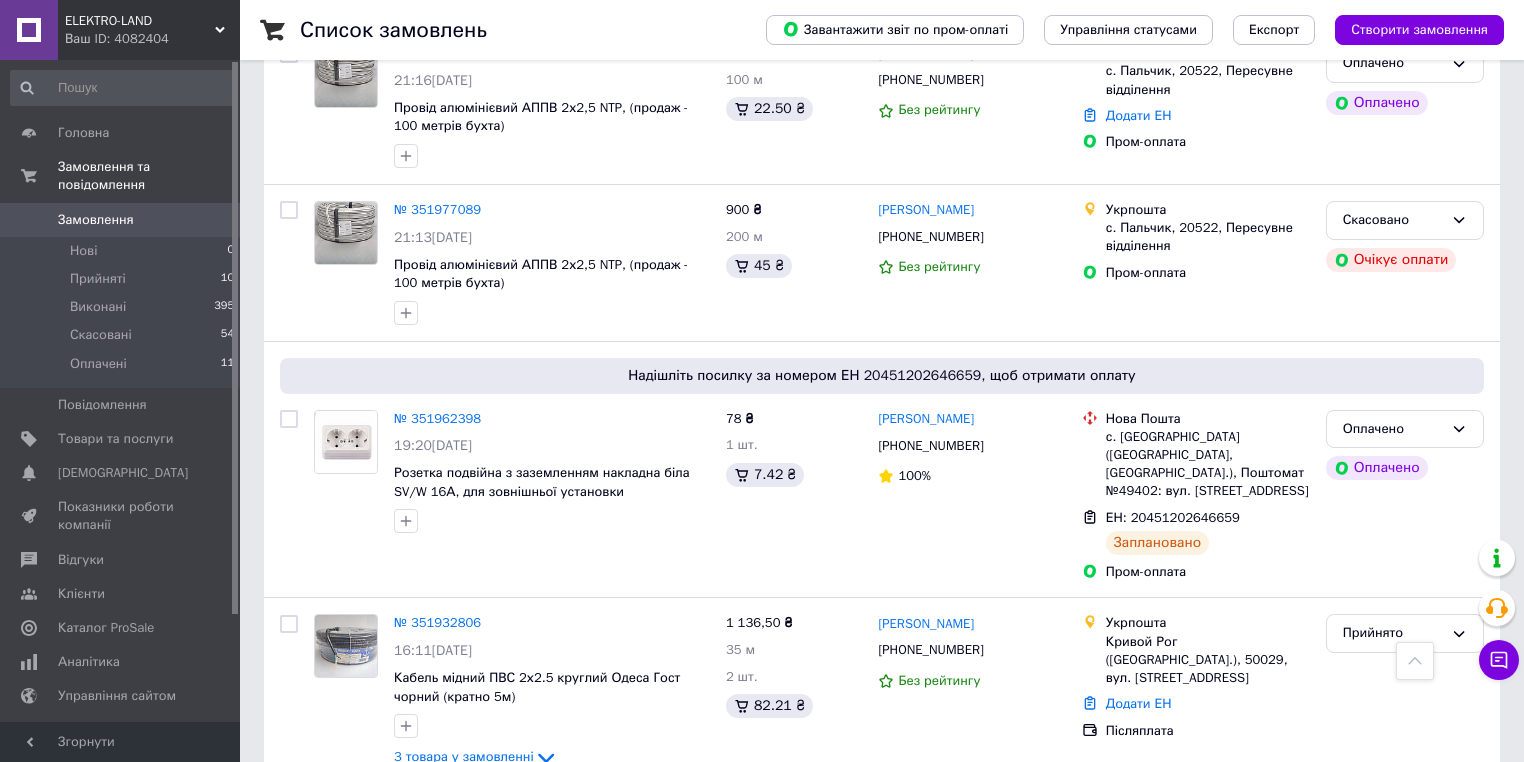 click on "Замовлення" at bounding box center [96, 220] 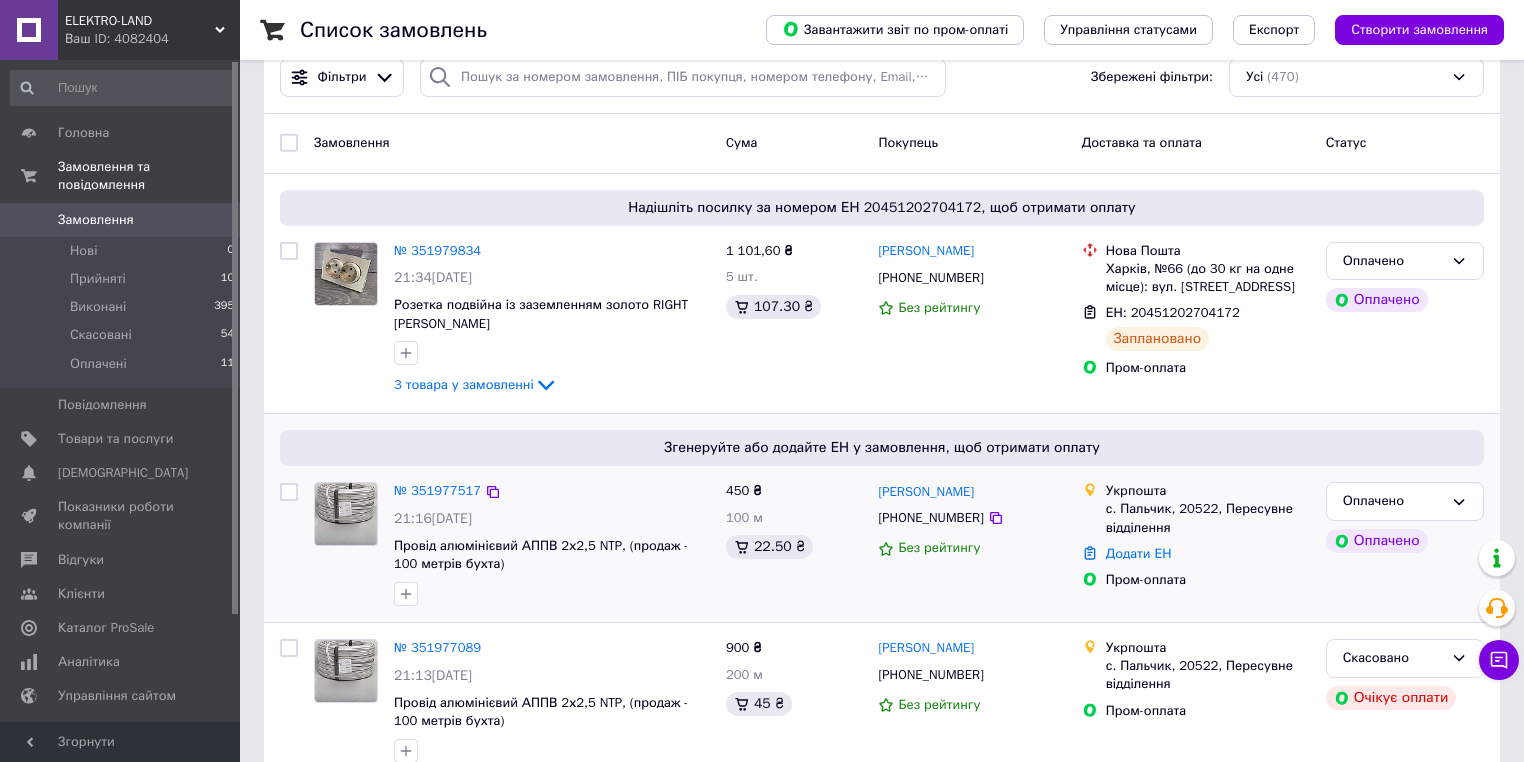 scroll, scrollTop: 0, scrollLeft: 0, axis: both 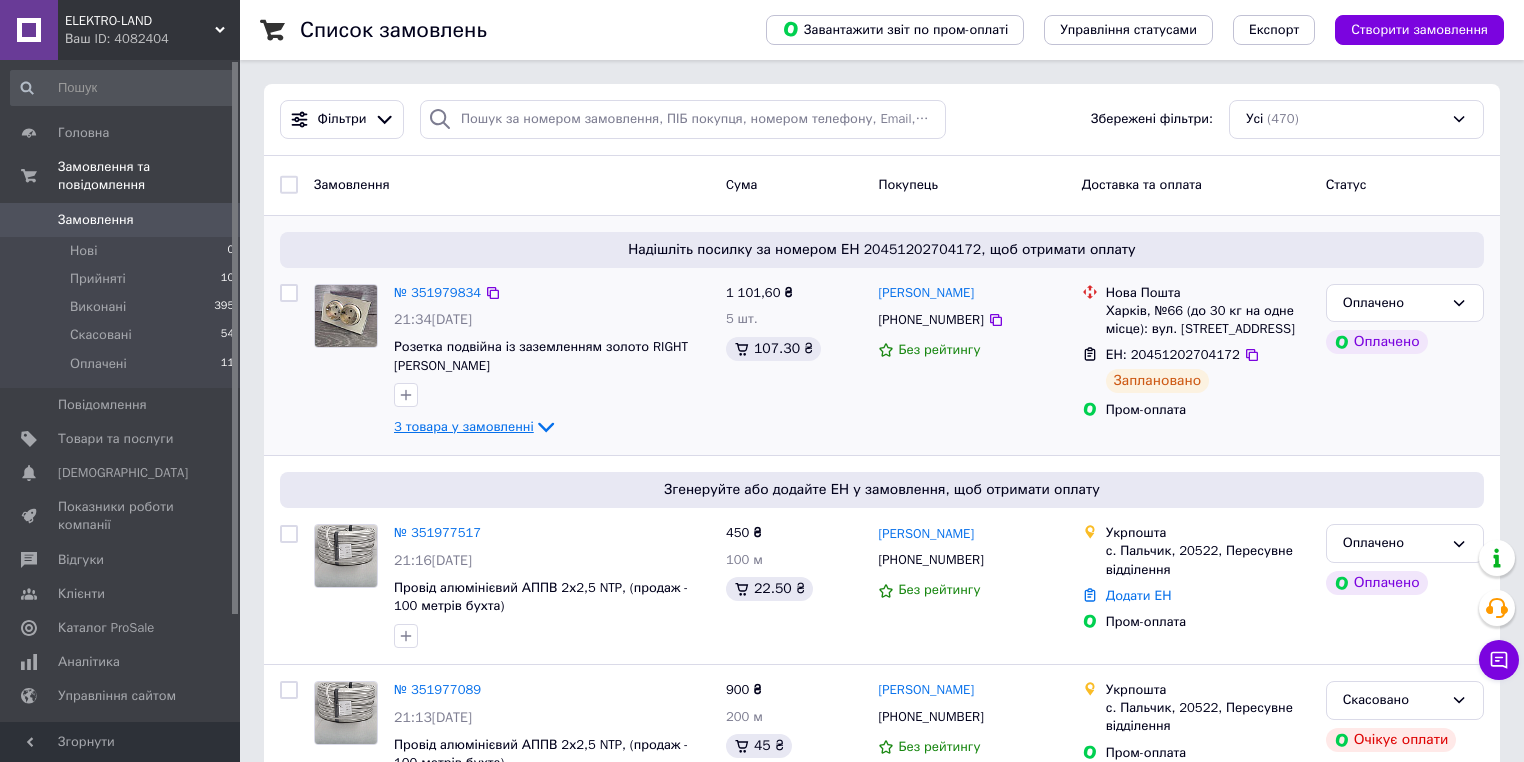 click on "3 товара у замовленні" at bounding box center (464, 426) 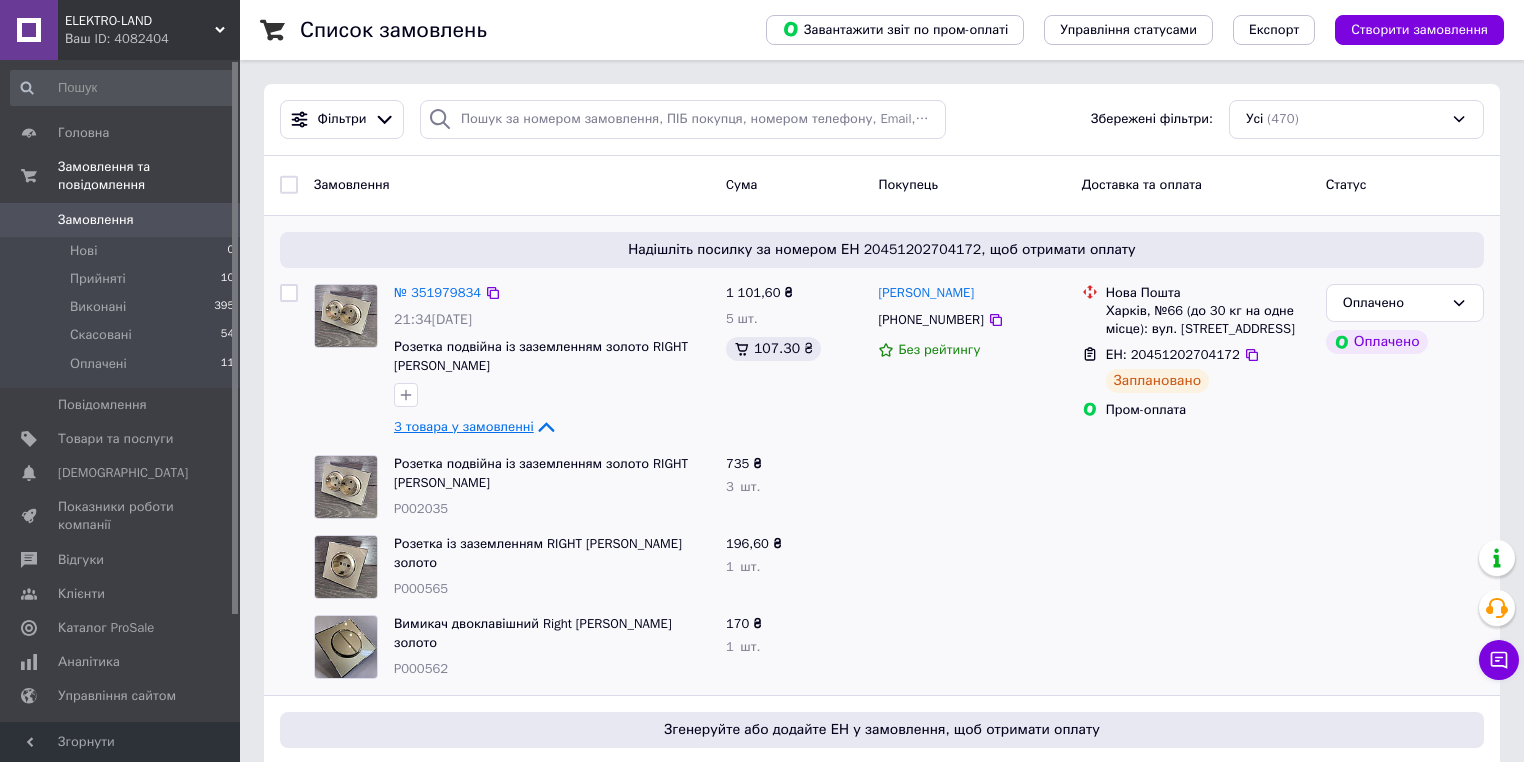 click on "3 товара у замовленні" at bounding box center (464, 426) 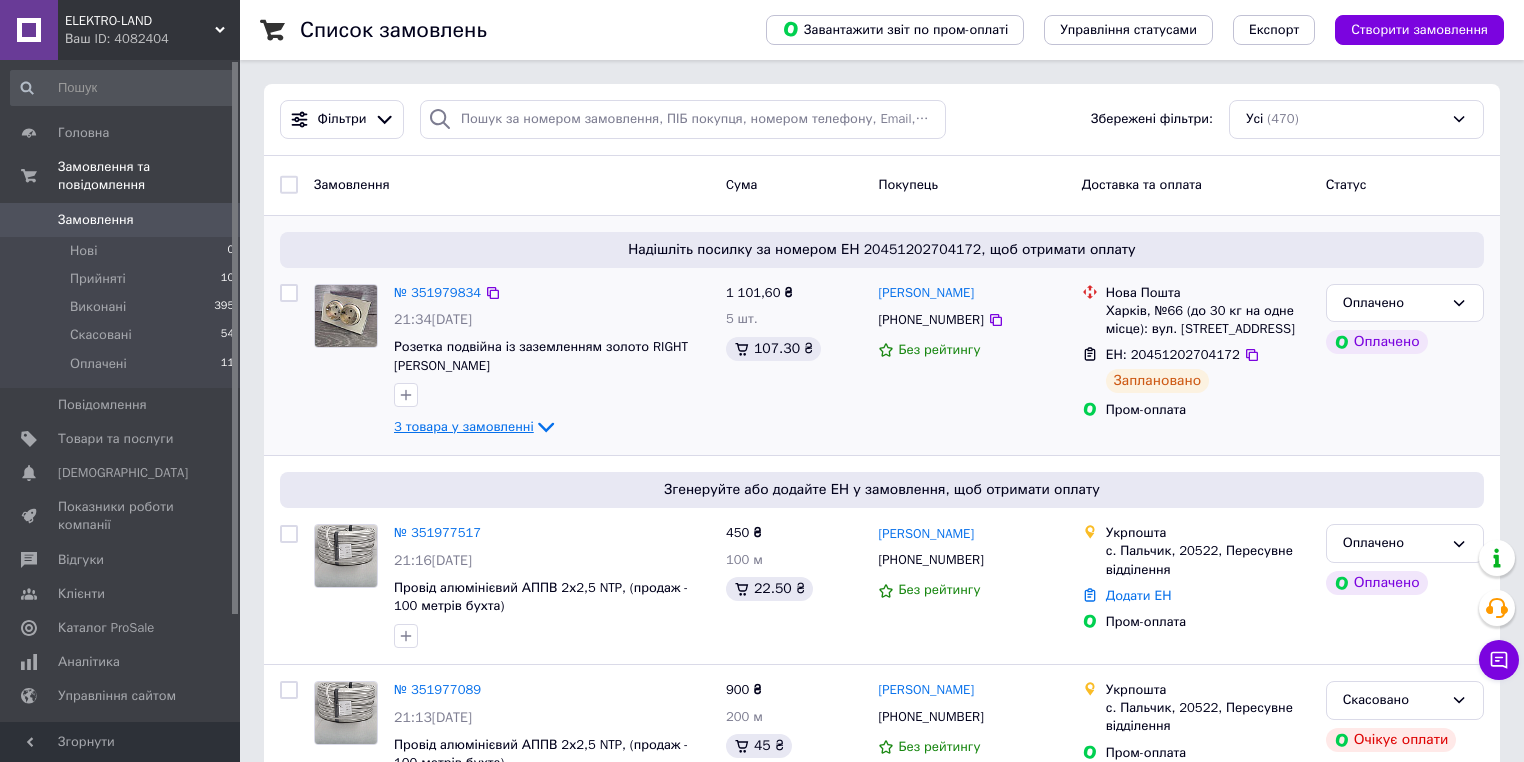 click 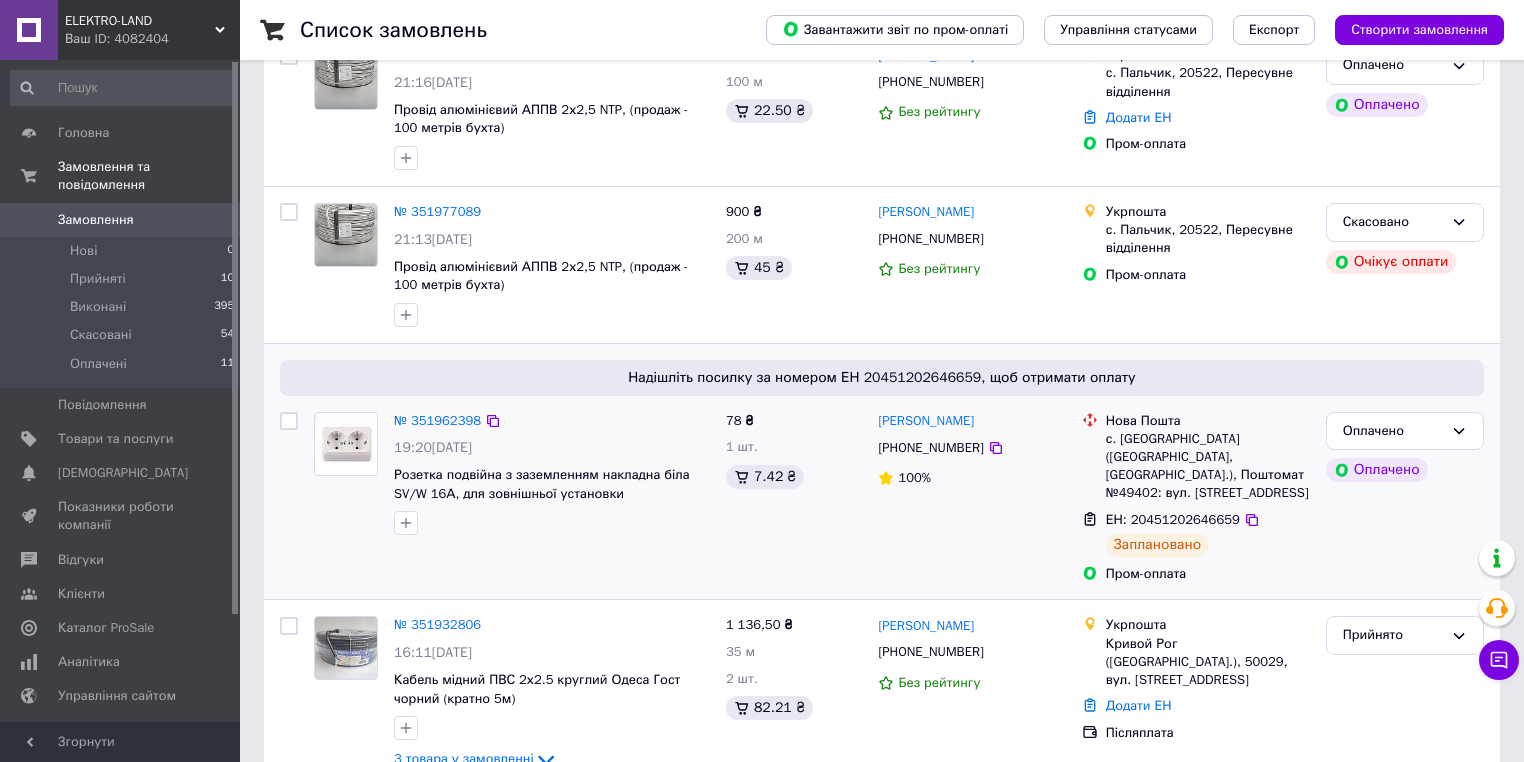 scroll, scrollTop: 720, scrollLeft: 0, axis: vertical 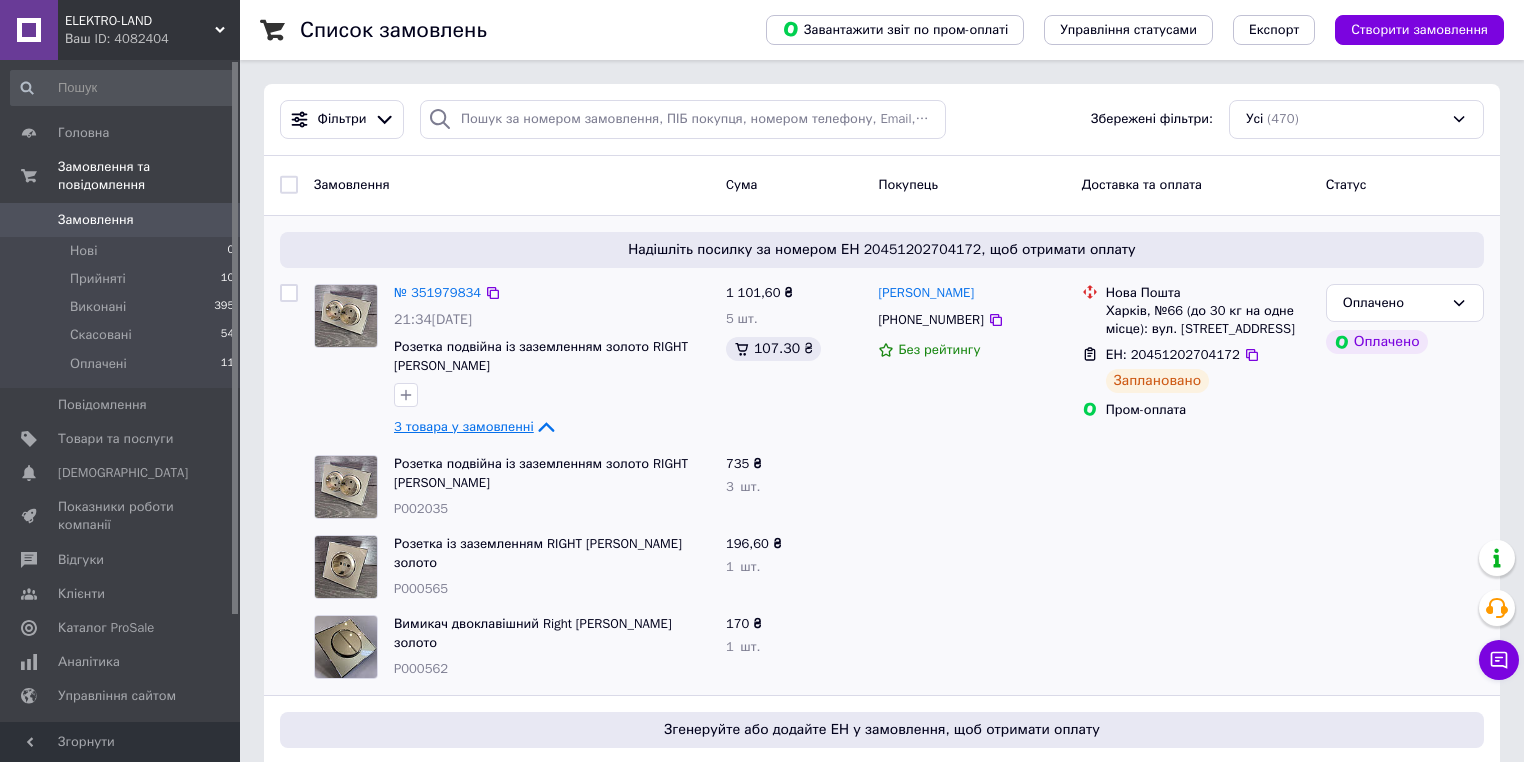 click on "Замовлення" at bounding box center [96, 220] 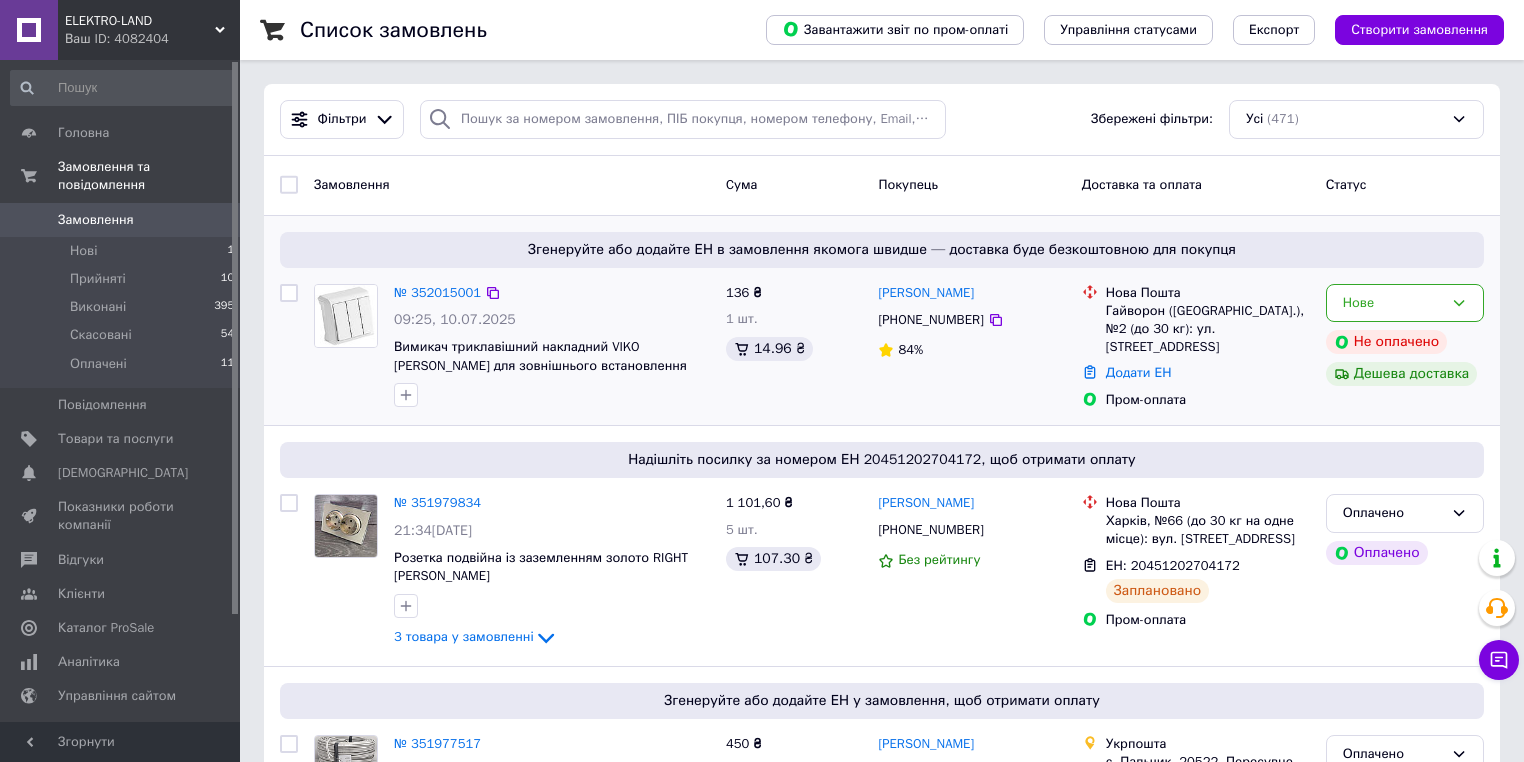 click on "136 ₴ 1 шт. 14.96 ₴" at bounding box center (794, 347) 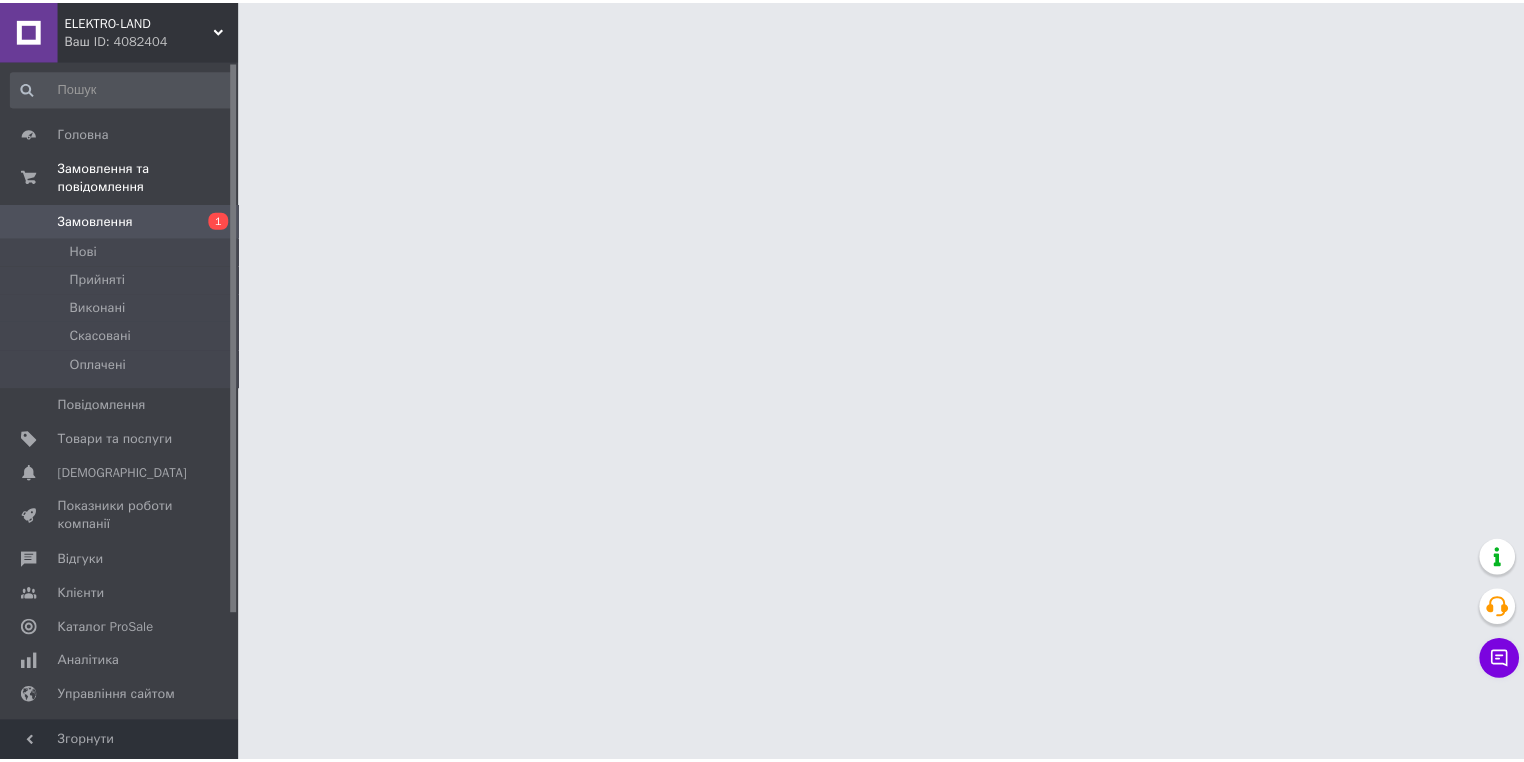 scroll, scrollTop: 0, scrollLeft: 0, axis: both 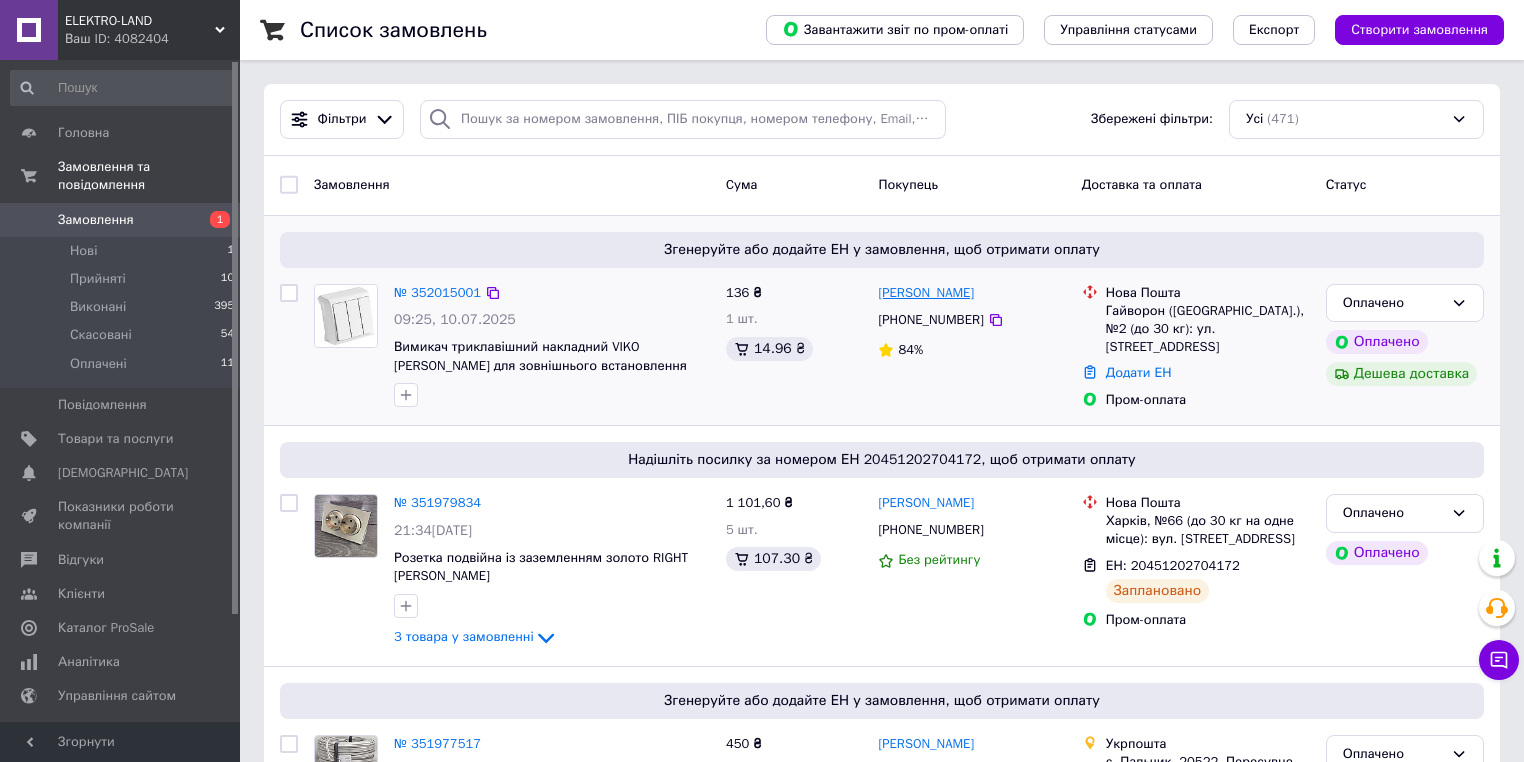 click on "[PERSON_NAME]" at bounding box center [926, 293] 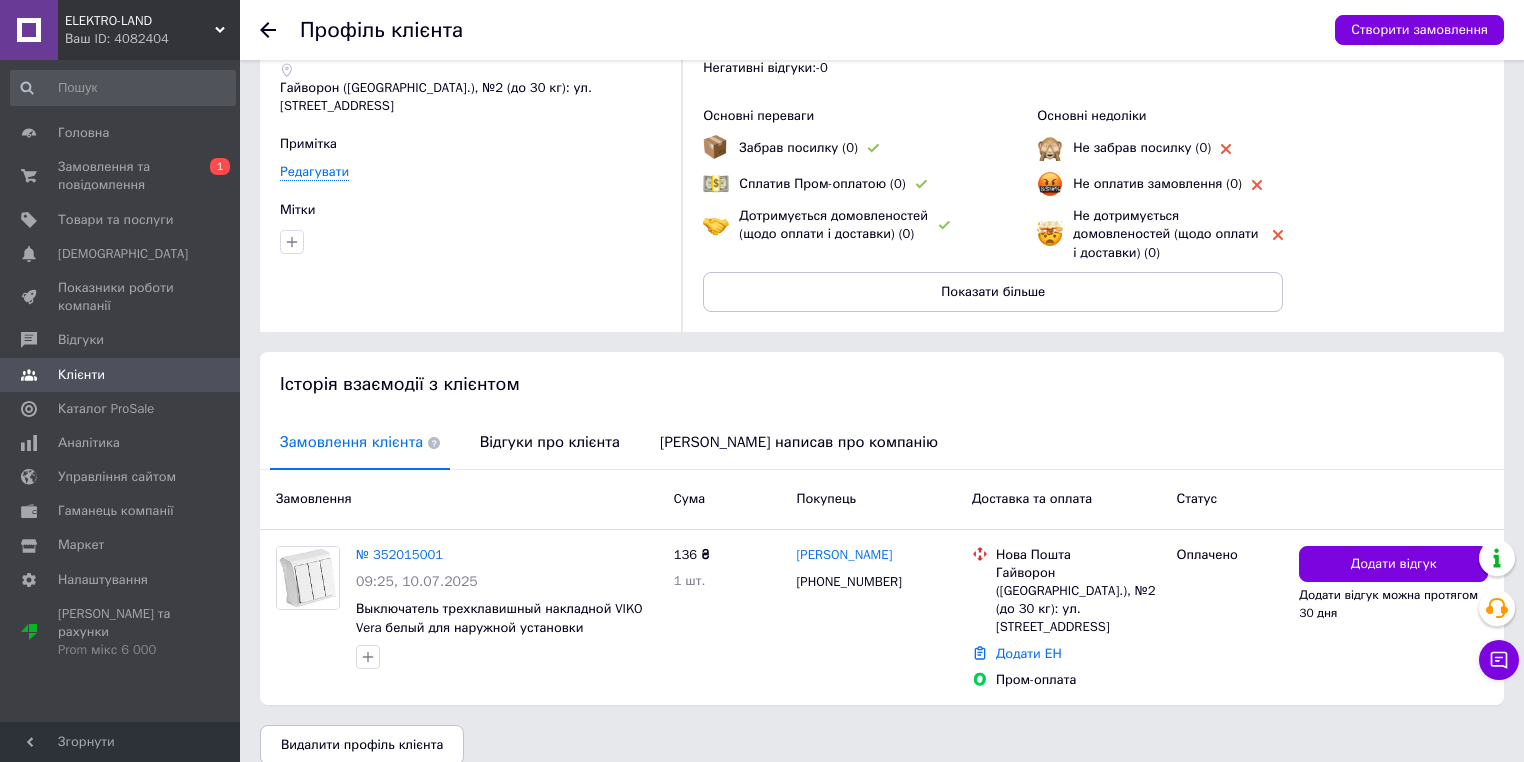 scroll, scrollTop: 107, scrollLeft: 0, axis: vertical 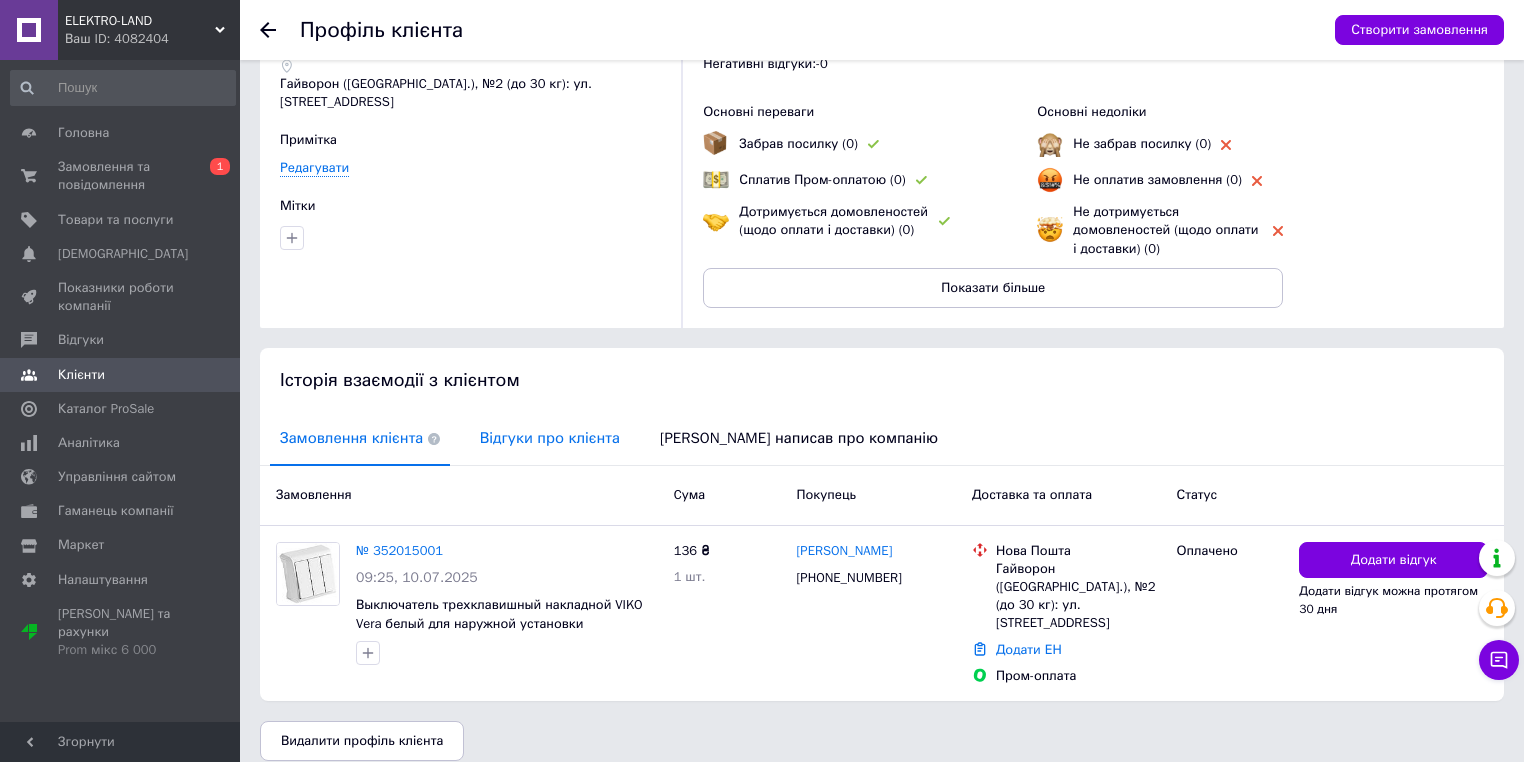 click on "Відгуки про клієнта" at bounding box center [550, 438] 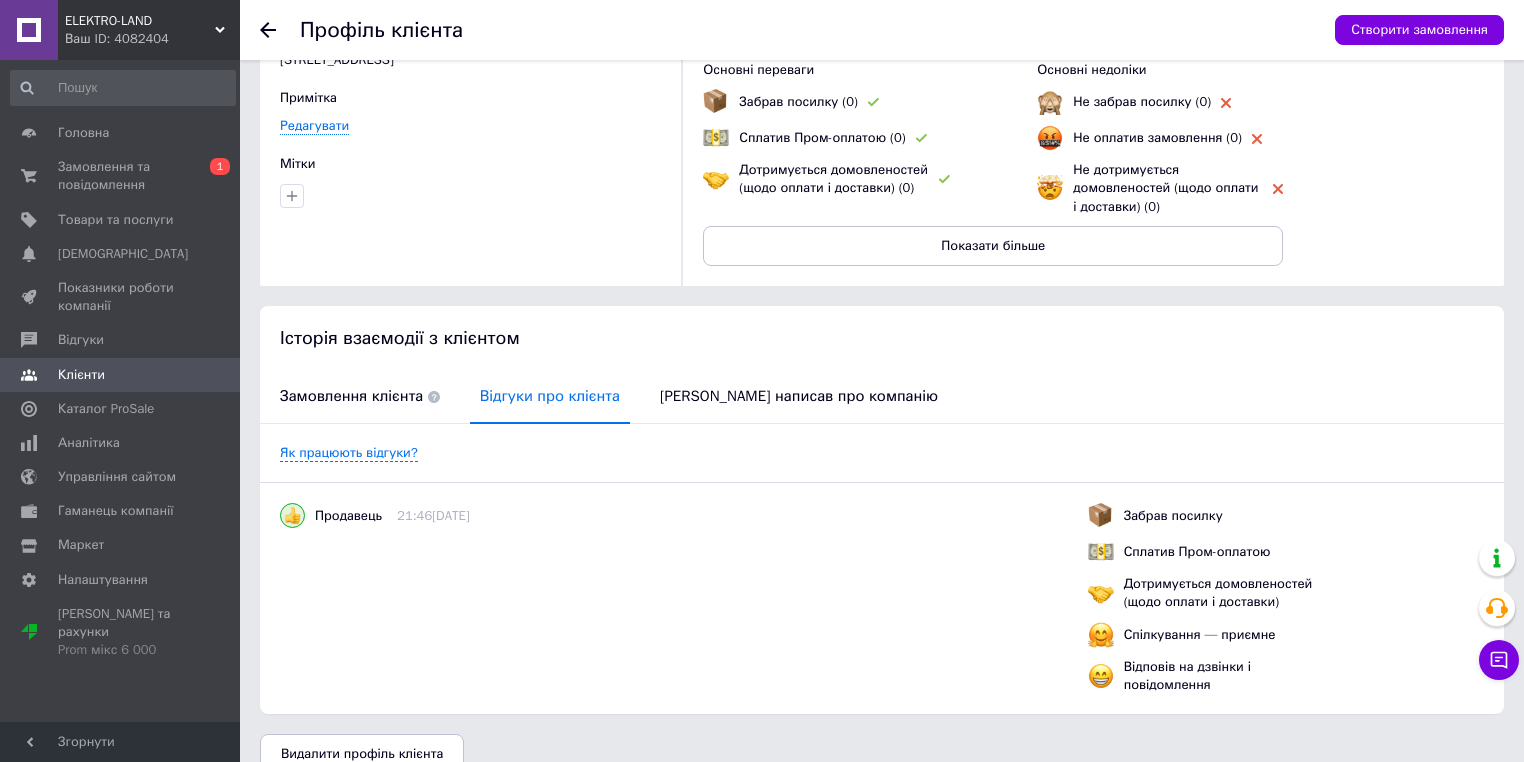 scroll, scrollTop: 180, scrollLeft: 0, axis: vertical 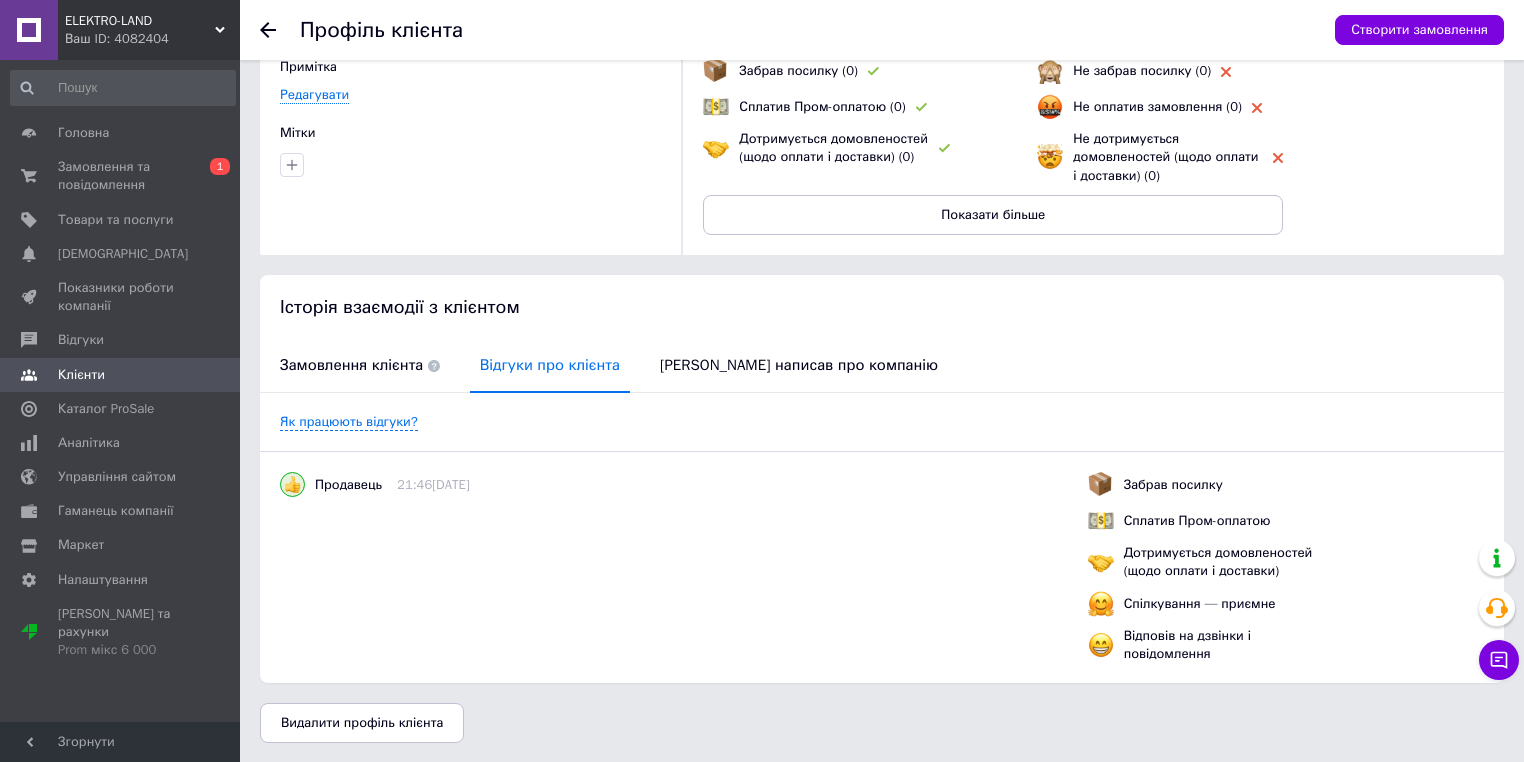 click on "Замовлення клієнта" at bounding box center (360, 365) 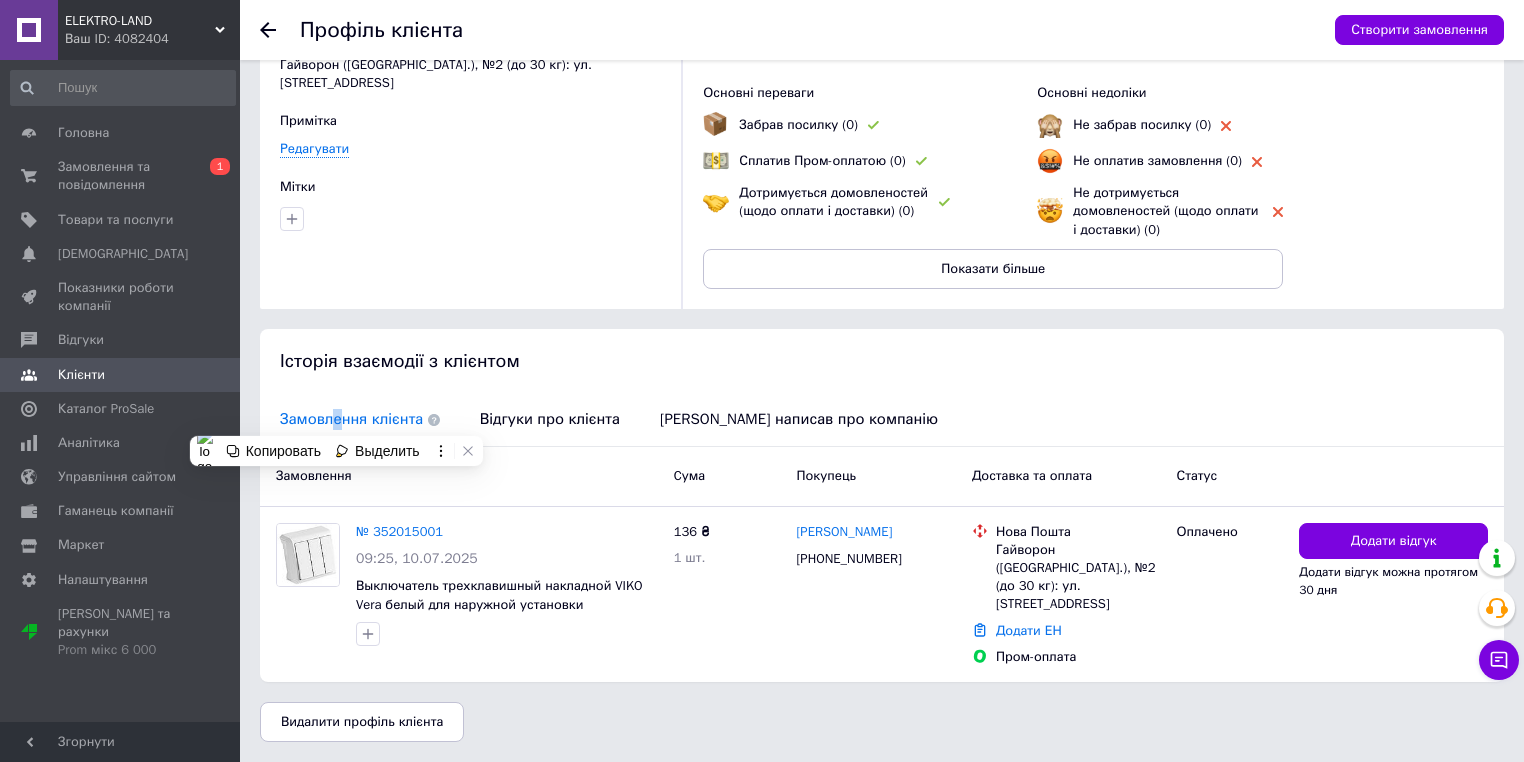 scroll, scrollTop: 107, scrollLeft: 0, axis: vertical 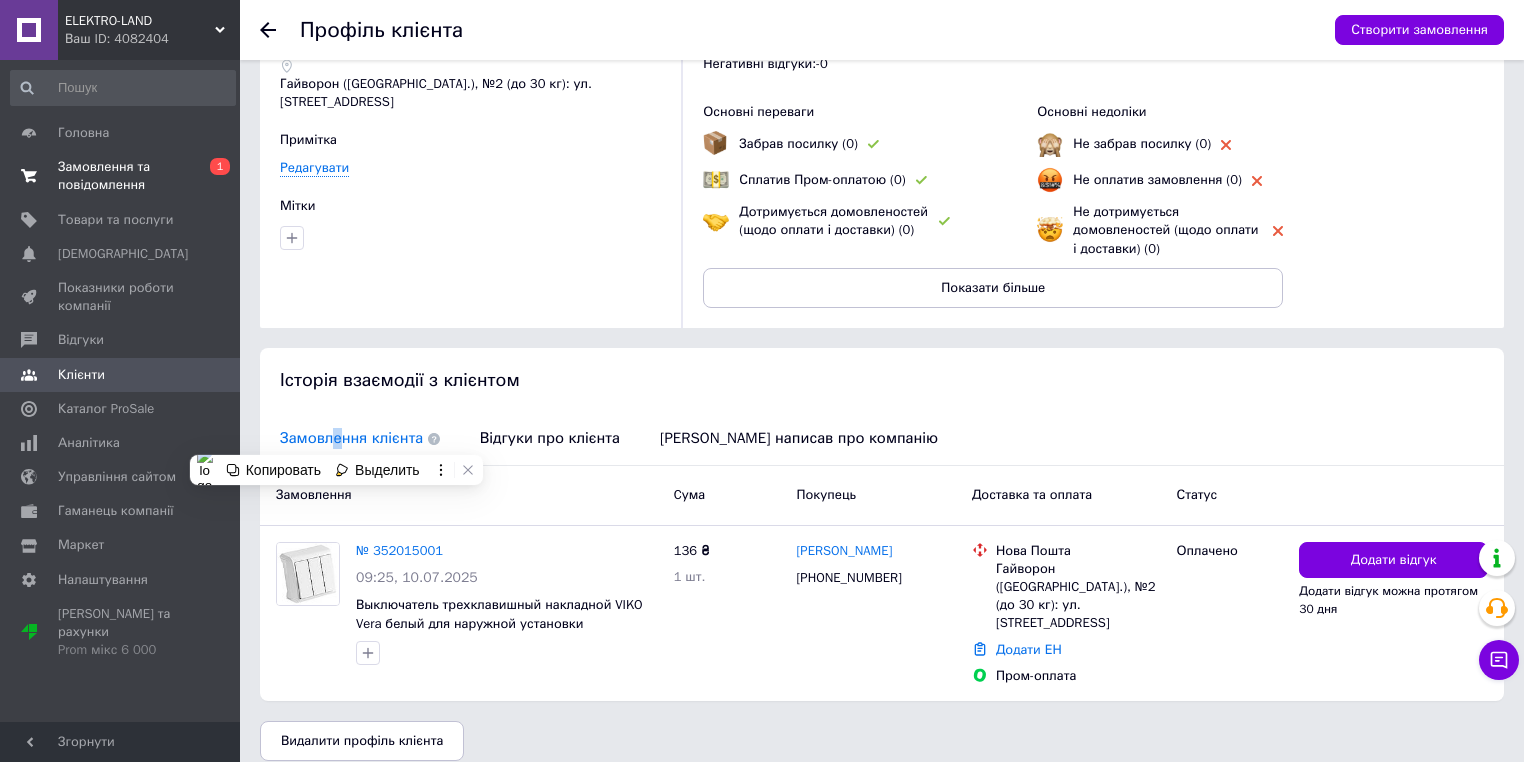 click on "Замовлення та повідомлення" at bounding box center [121, 176] 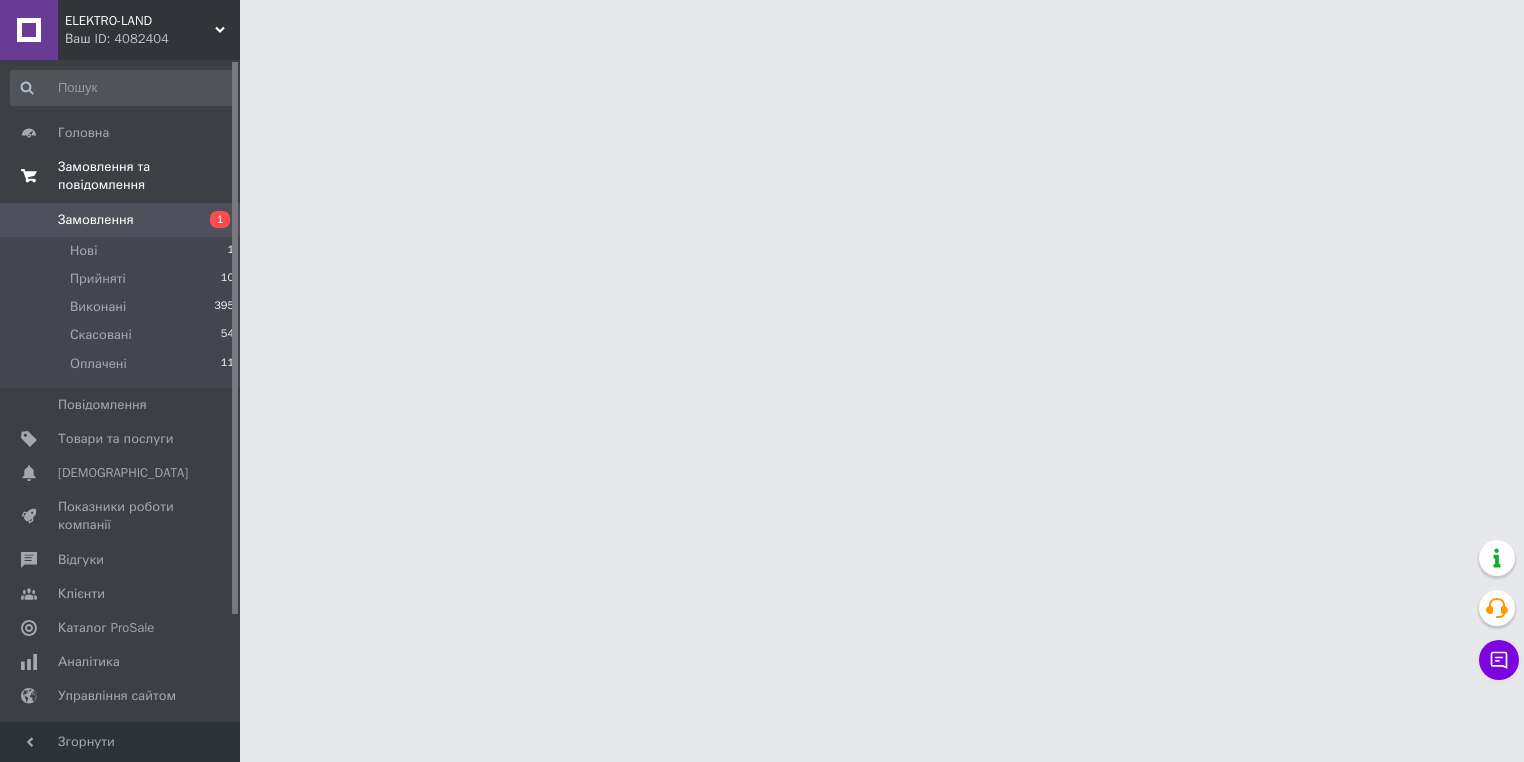 scroll, scrollTop: 0, scrollLeft: 0, axis: both 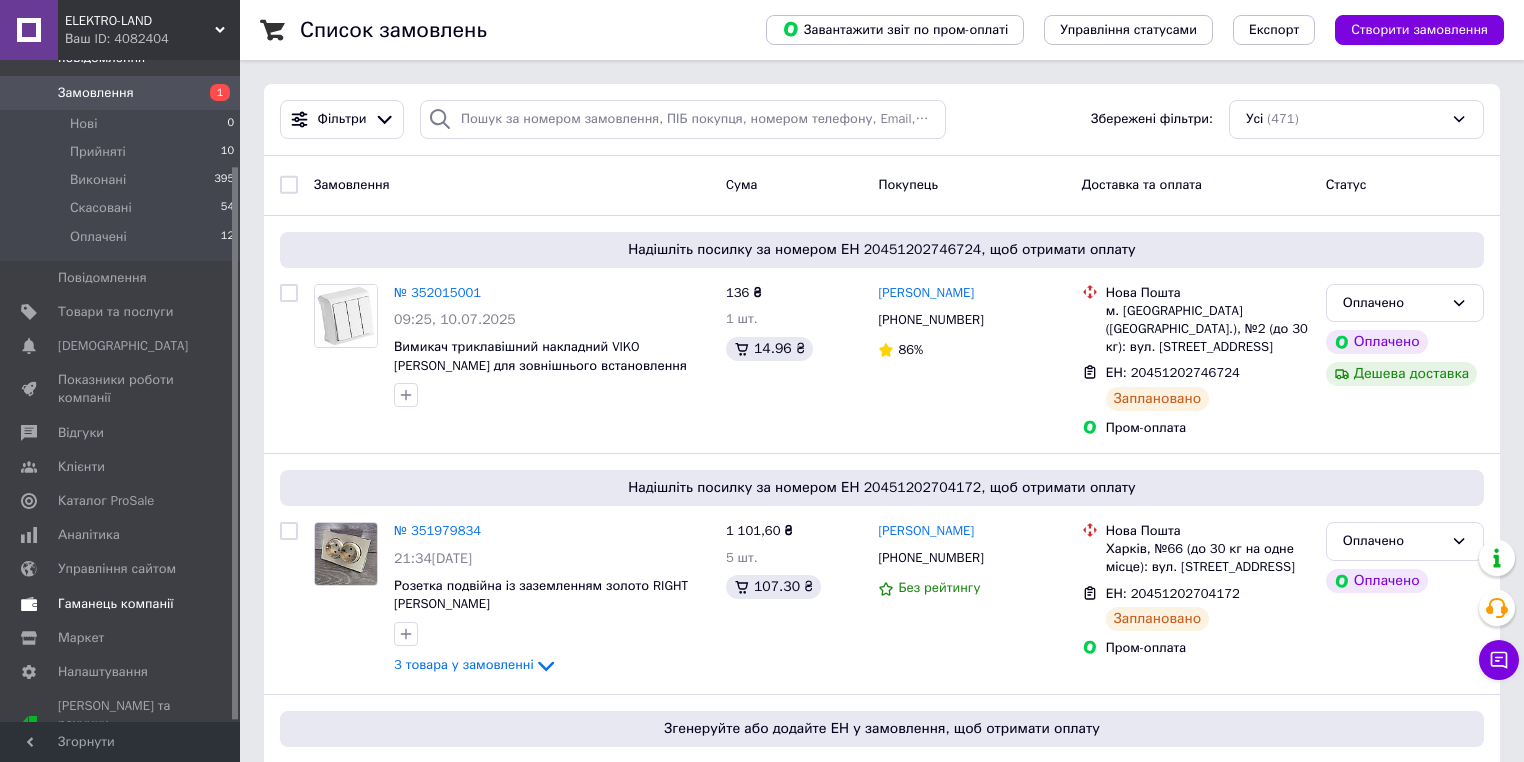 click on "Гаманець компанії" at bounding box center (116, 604) 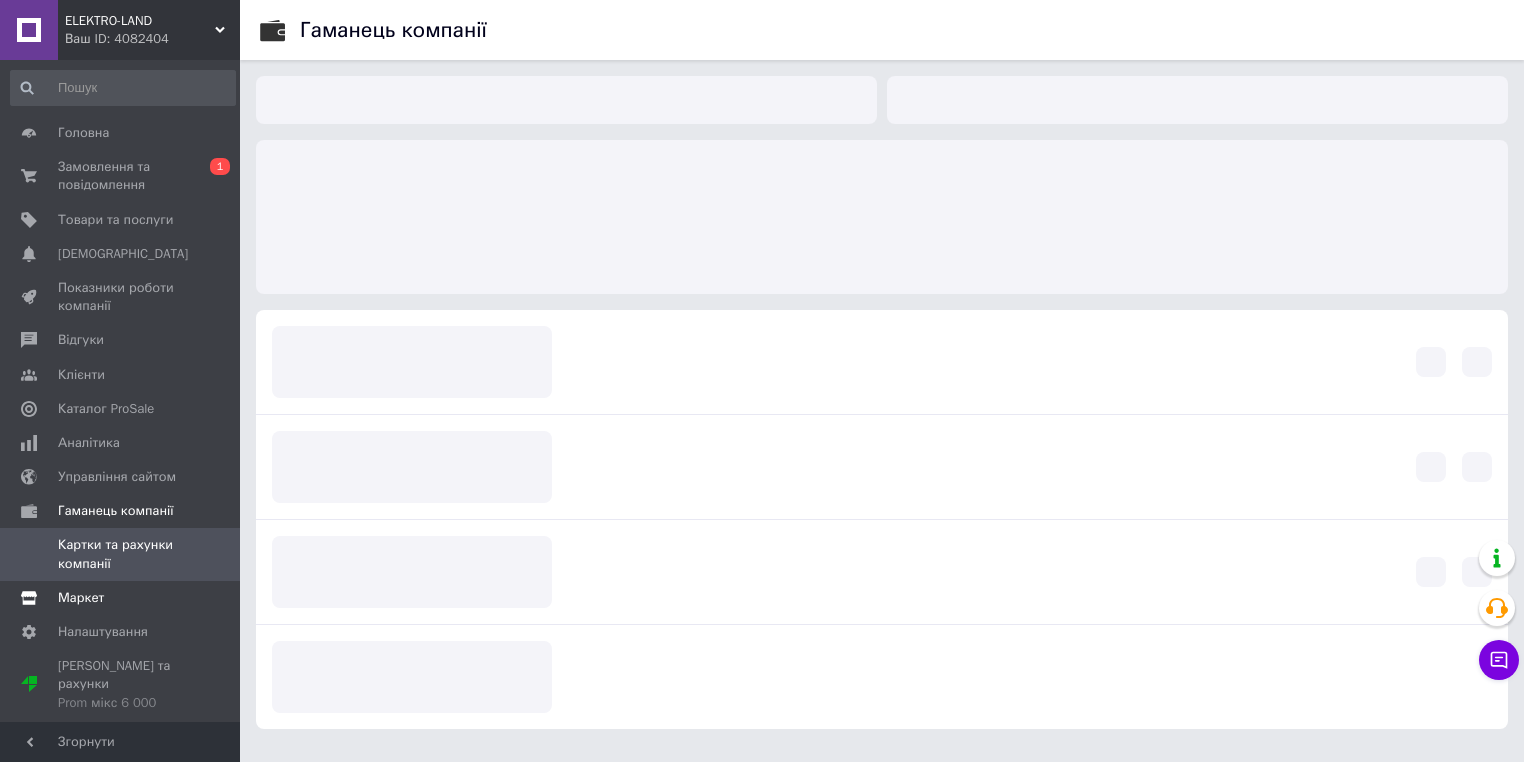 scroll, scrollTop: 0, scrollLeft: 0, axis: both 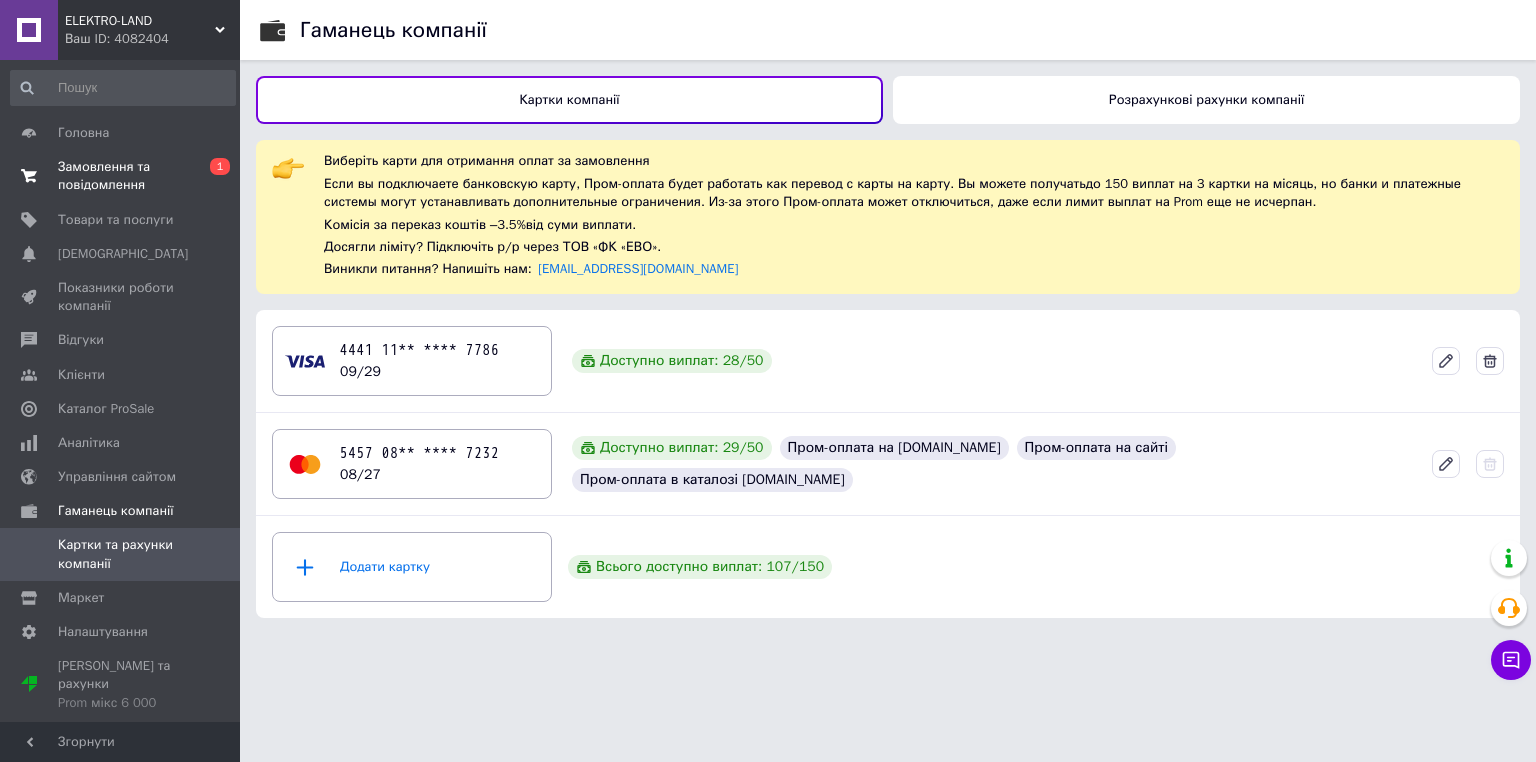 click on "Замовлення та повідомлення" at bounding box center (121, 176) 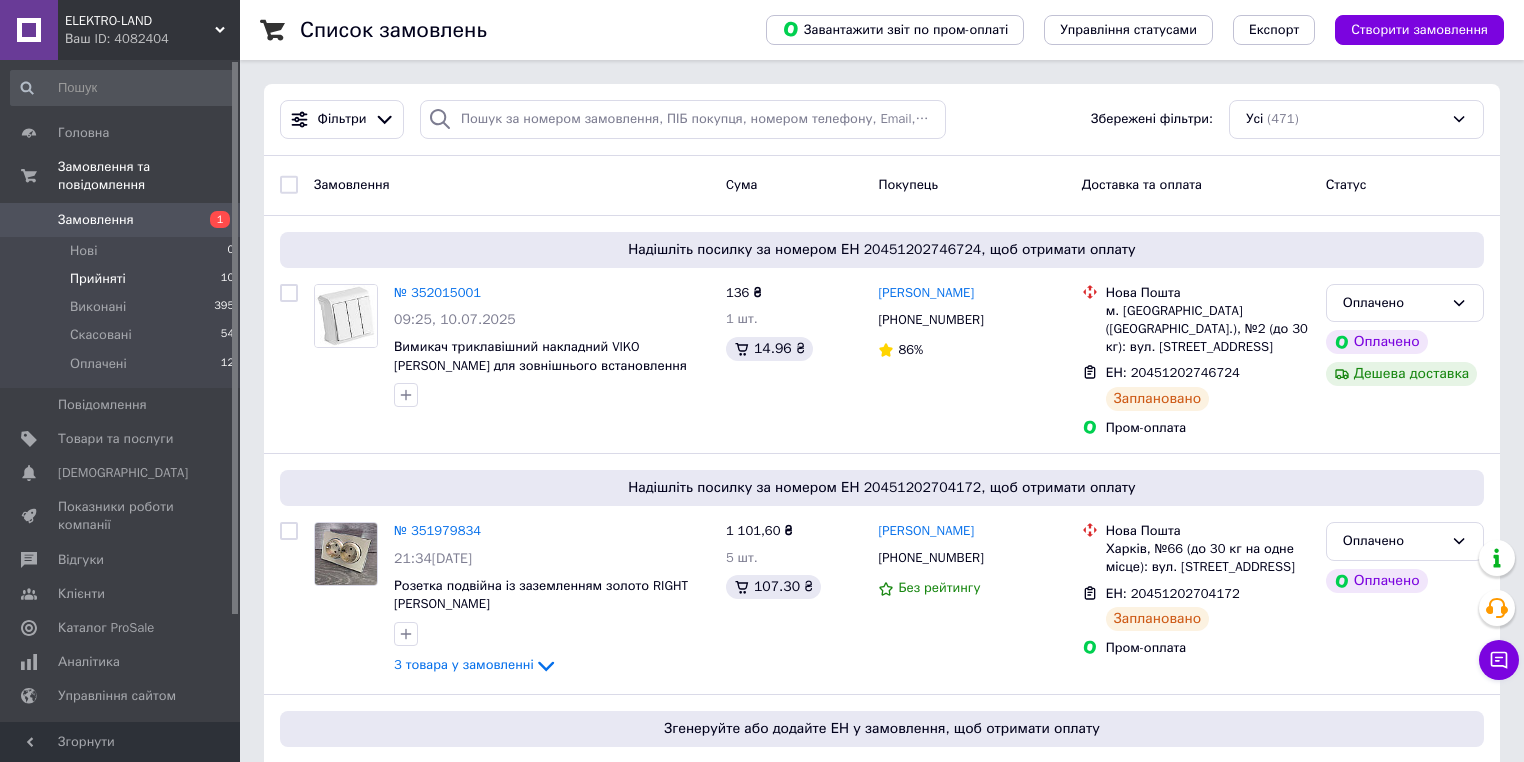click on "Прийняті" at bounding box center [98, 279] 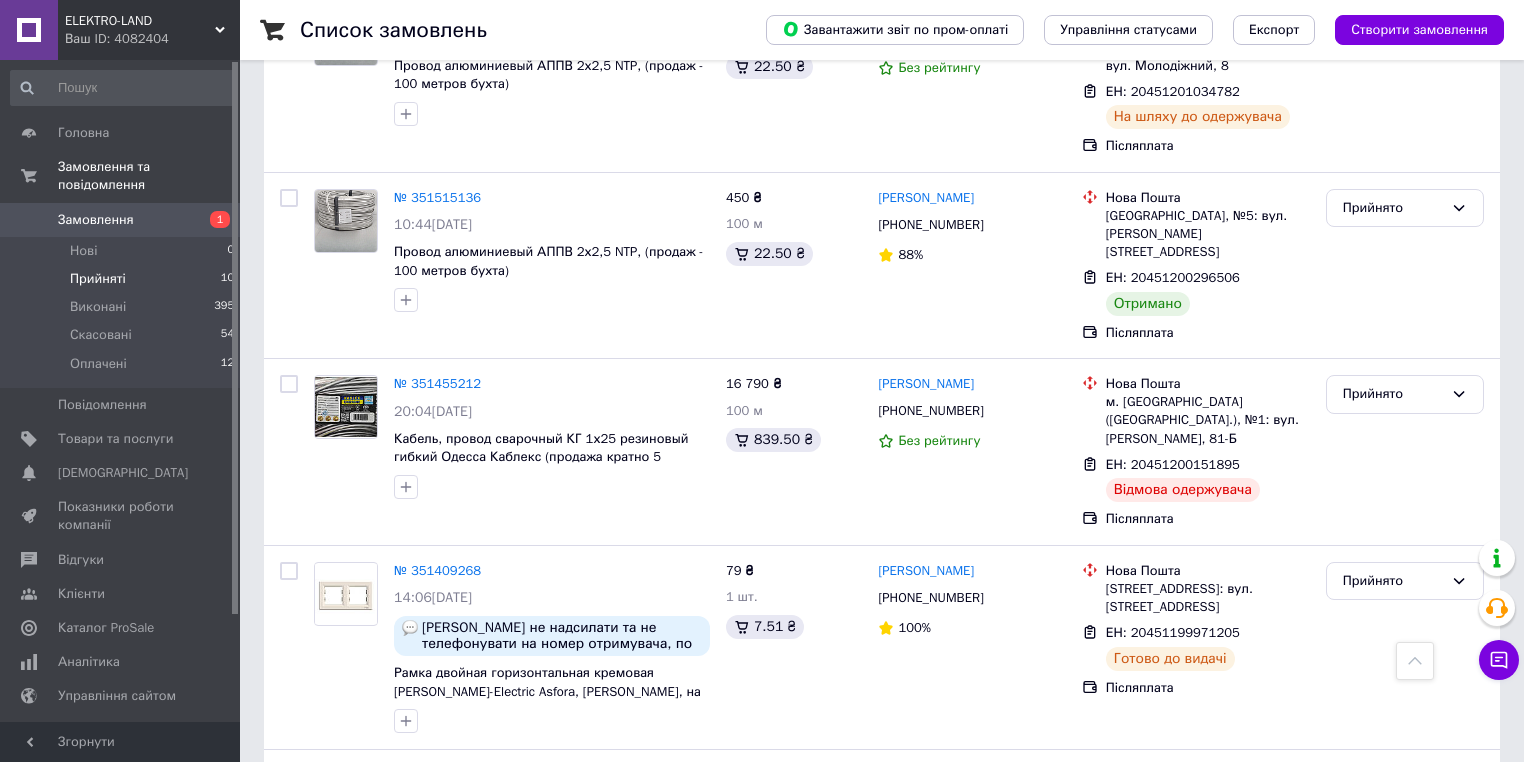 scroll, scrollTop: 964, scrollLeft: 0, axis: vertical 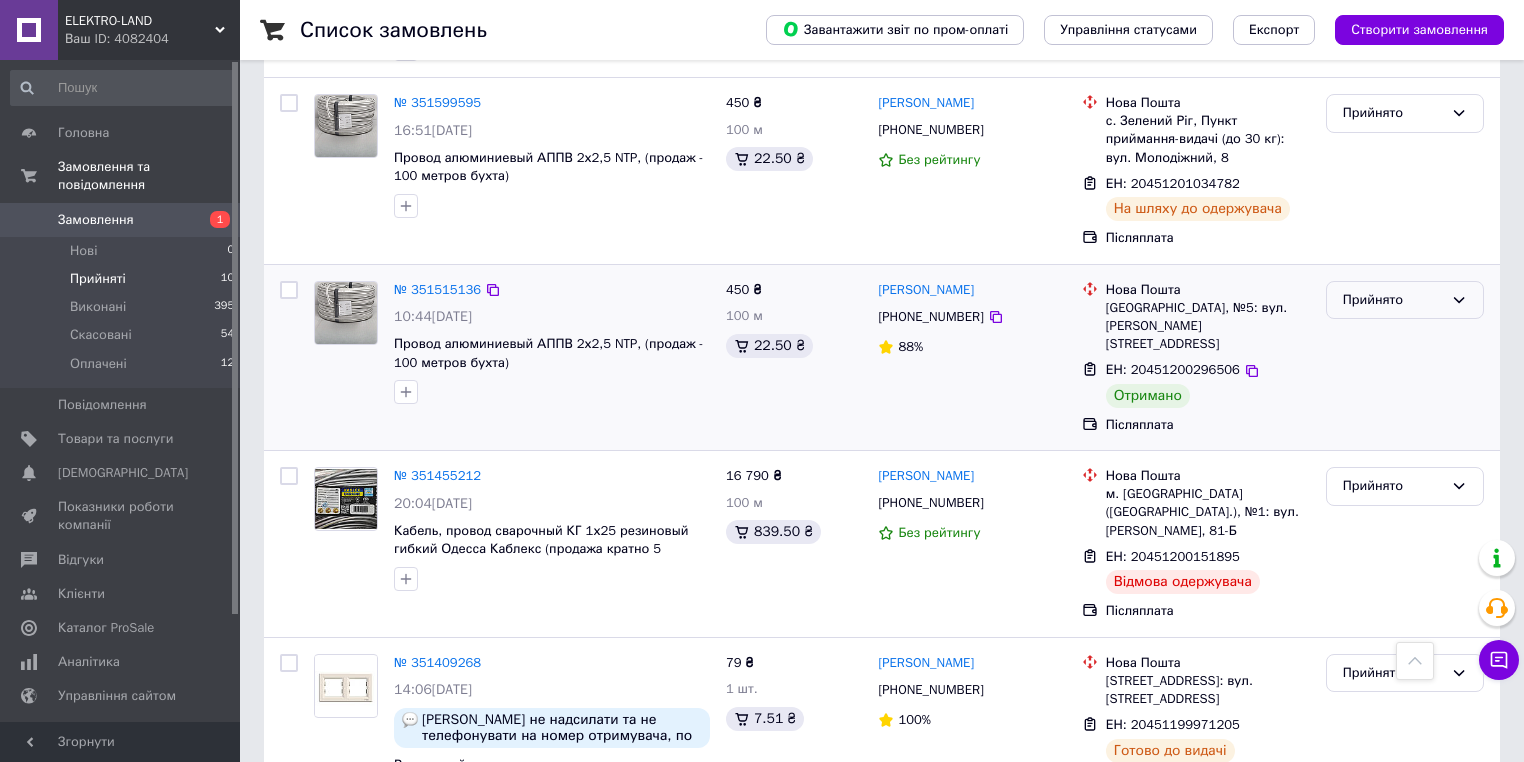 click on "Прийнято" at bounding box center [1393, 300] 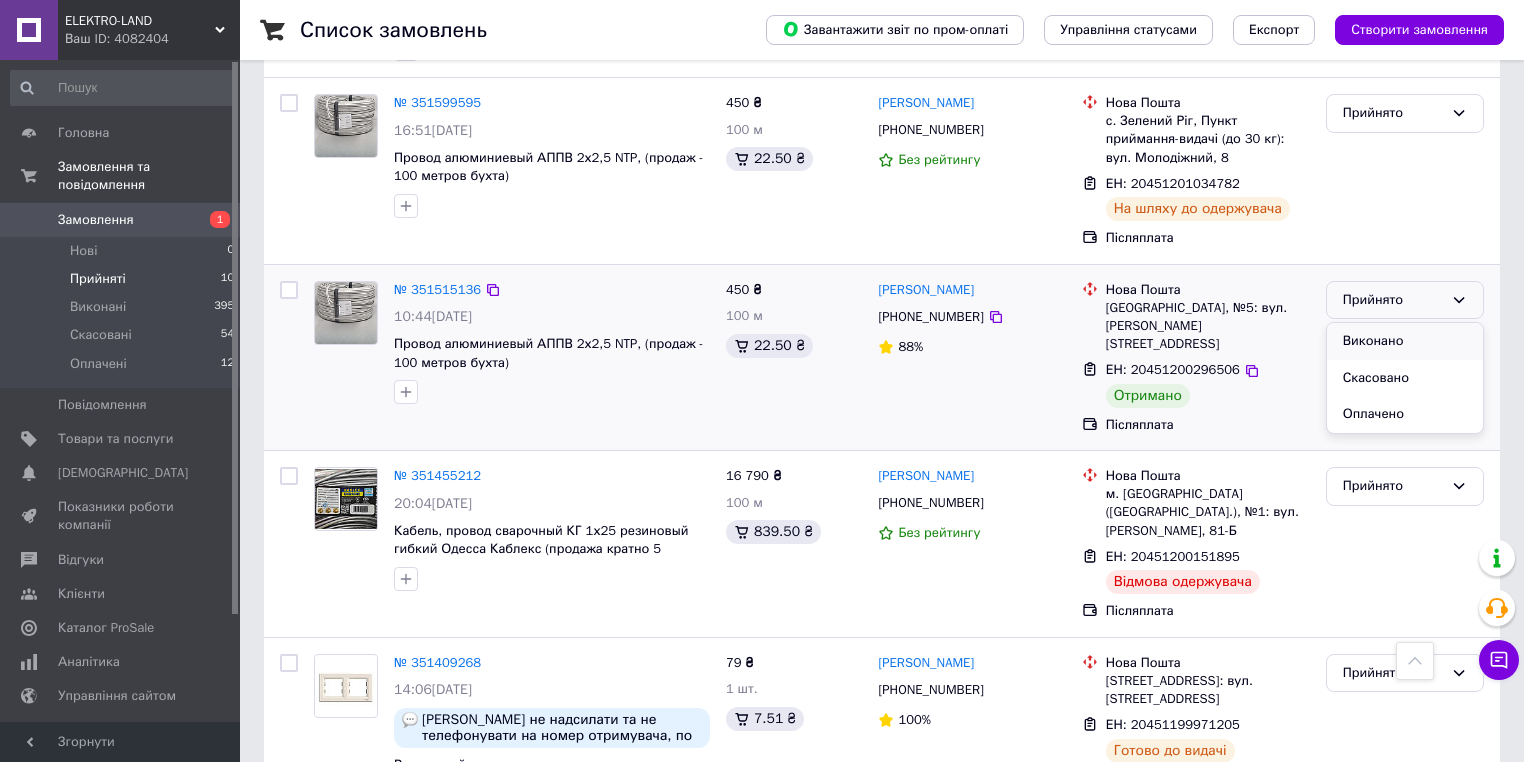 click on "Виконано" at bounding box center [1405, 341] 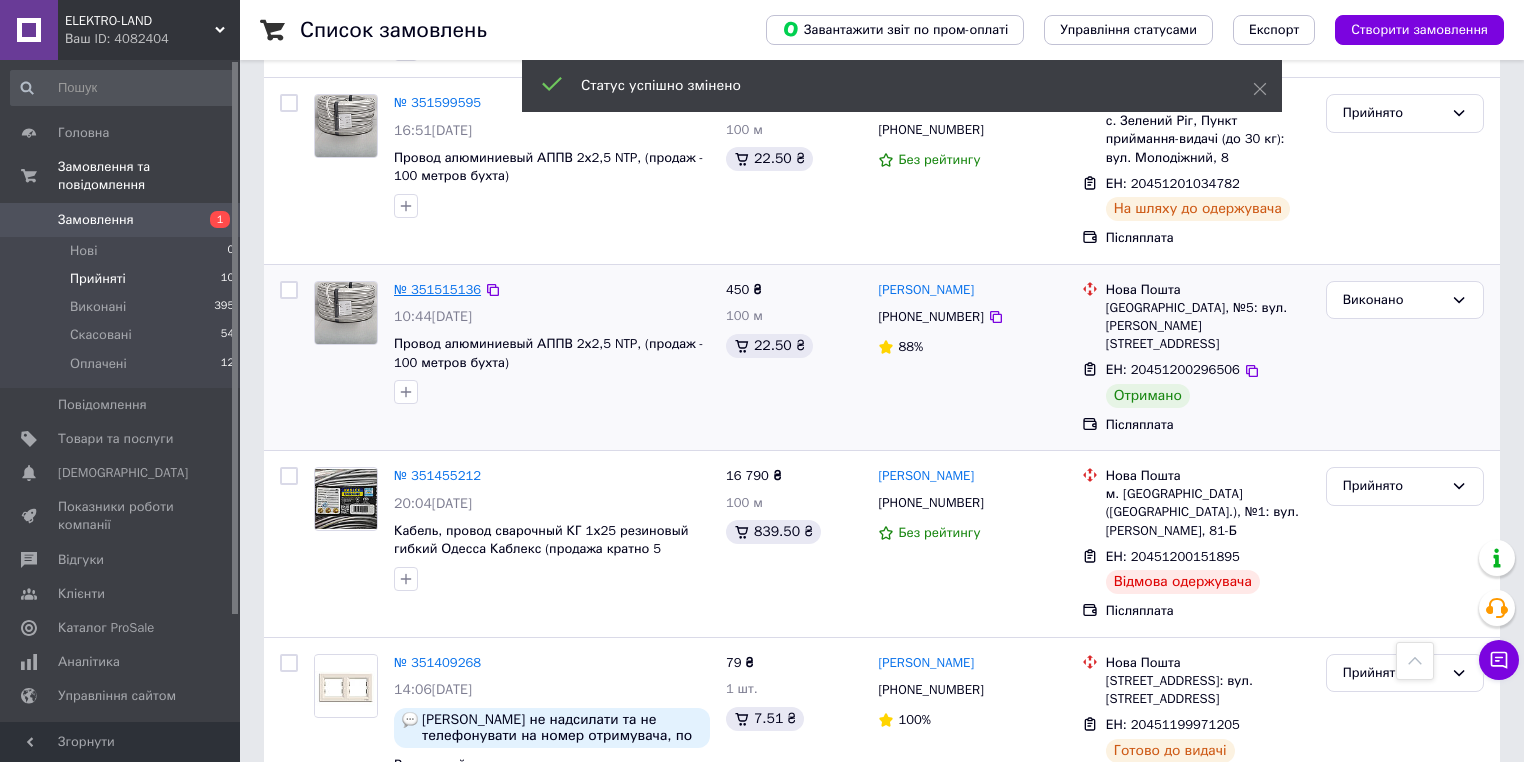 click on "№ 351515136" at bounding box center [437, 289] 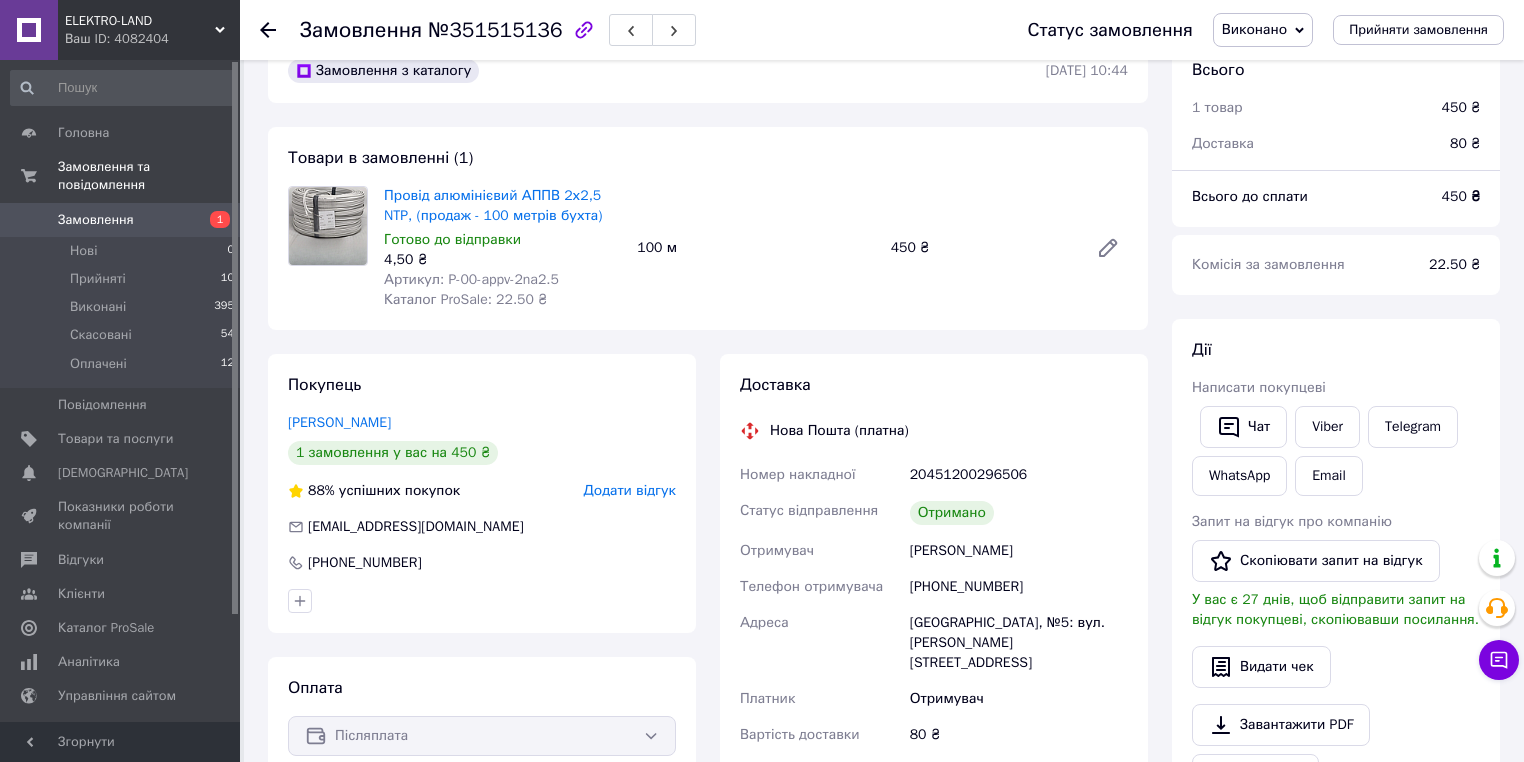 scroll, scrollTop: 80, scrollLeft: 0, axis: vertical 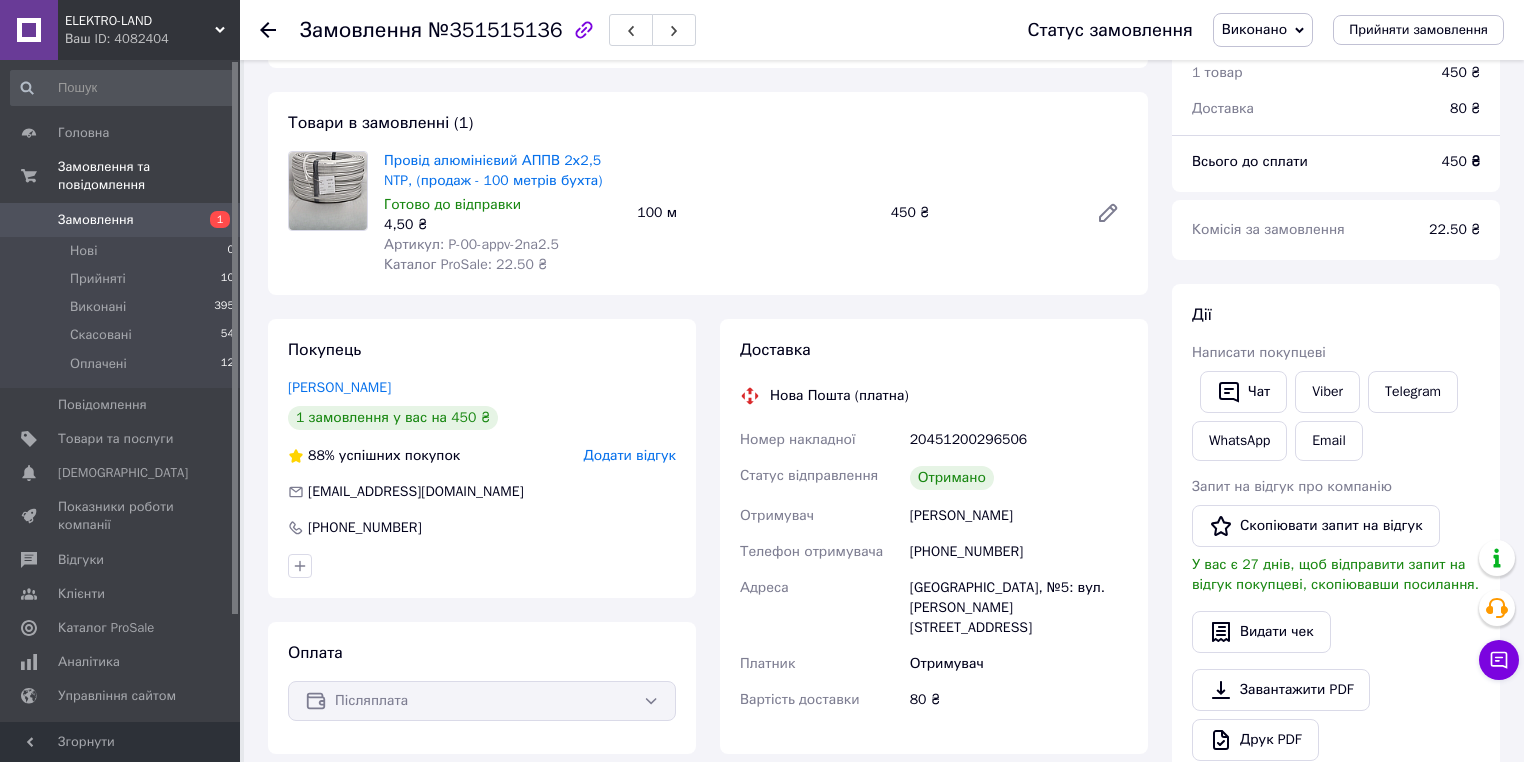 drag, startPoint x: 1256, startPoint y: 519, endPoint x: 1277, endPoint y: 483, distance: 41.677334 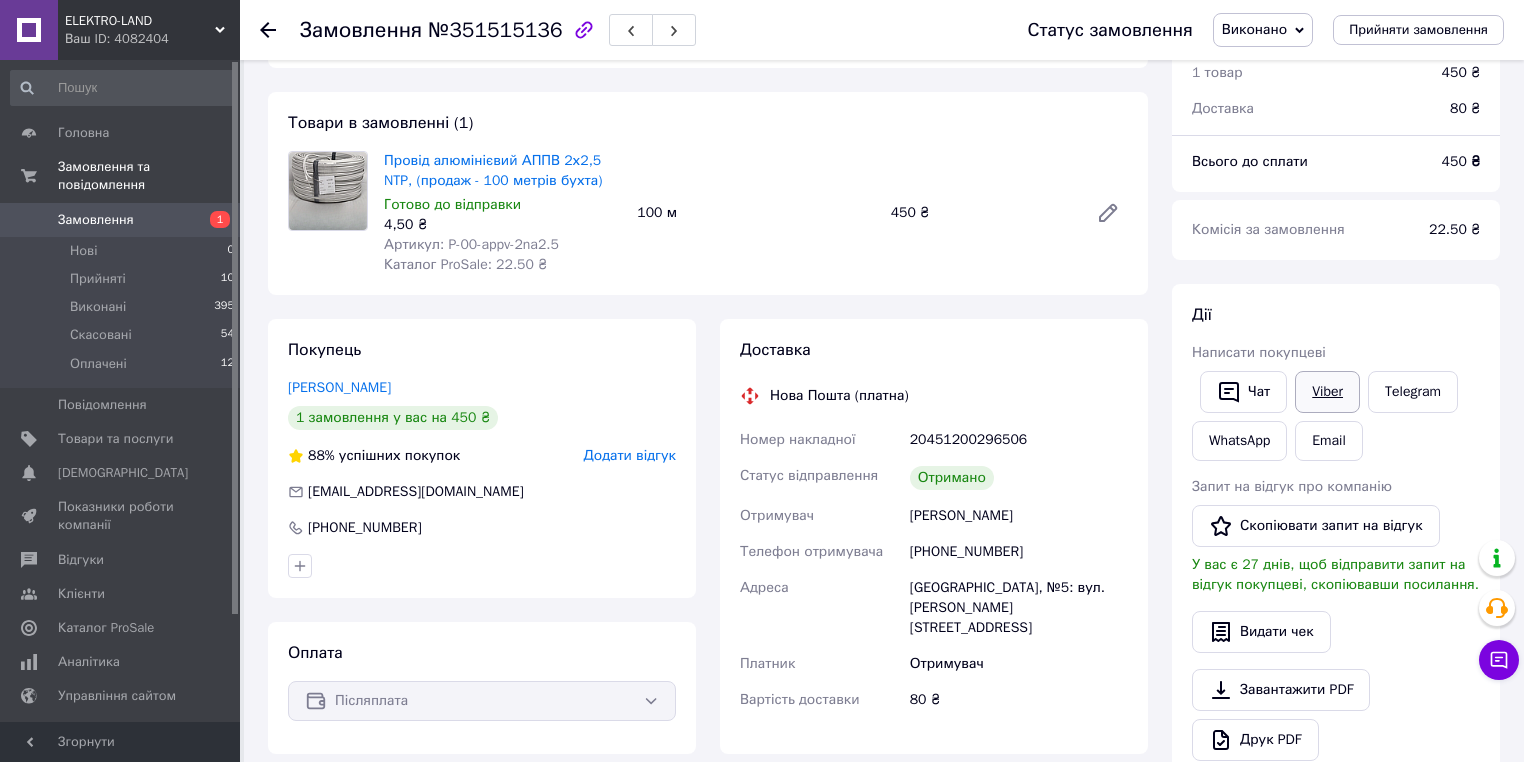 click on "Viber" at bounding box center [1327, 392] 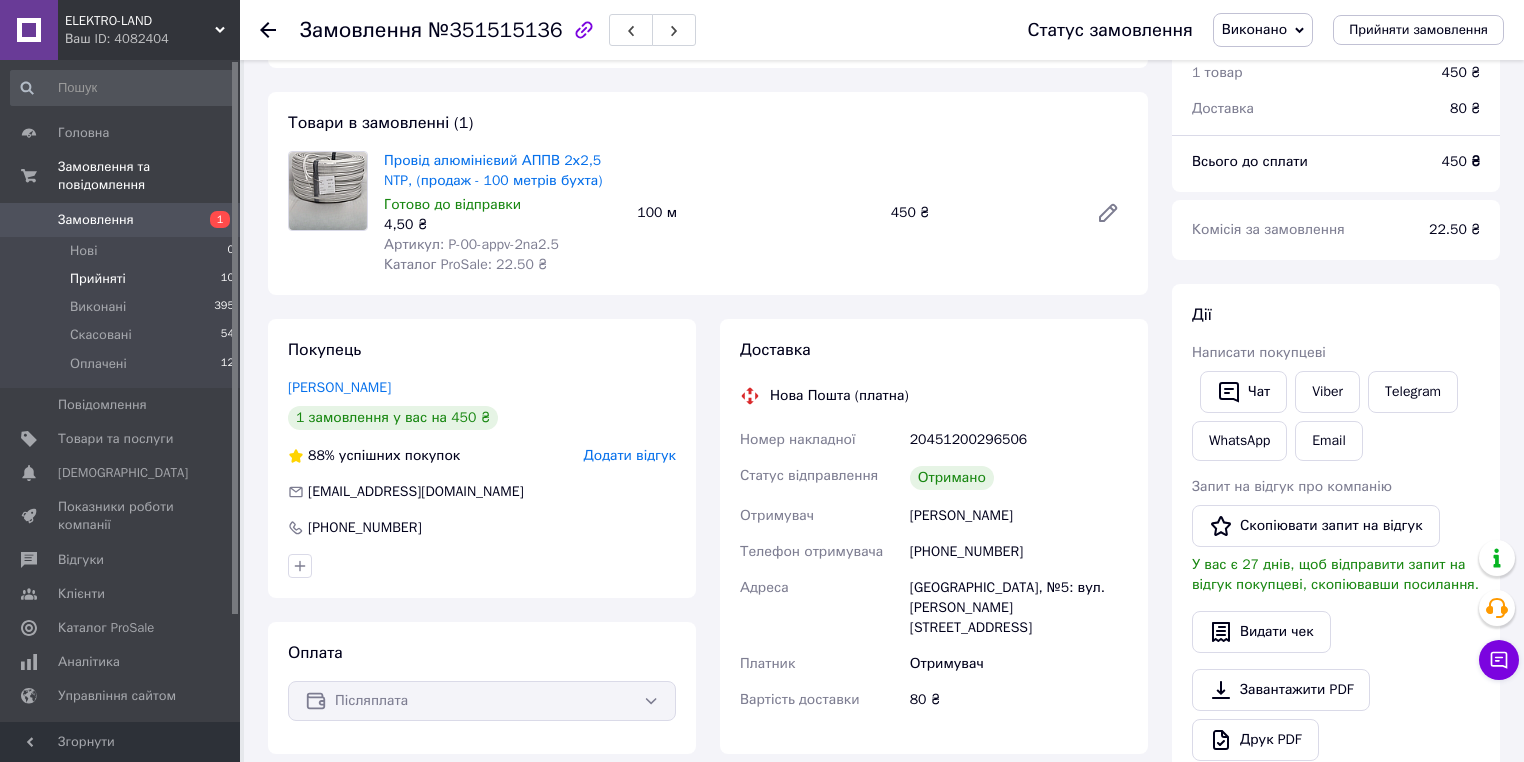 click on "Прийняті" at bounding box center (98, 279) 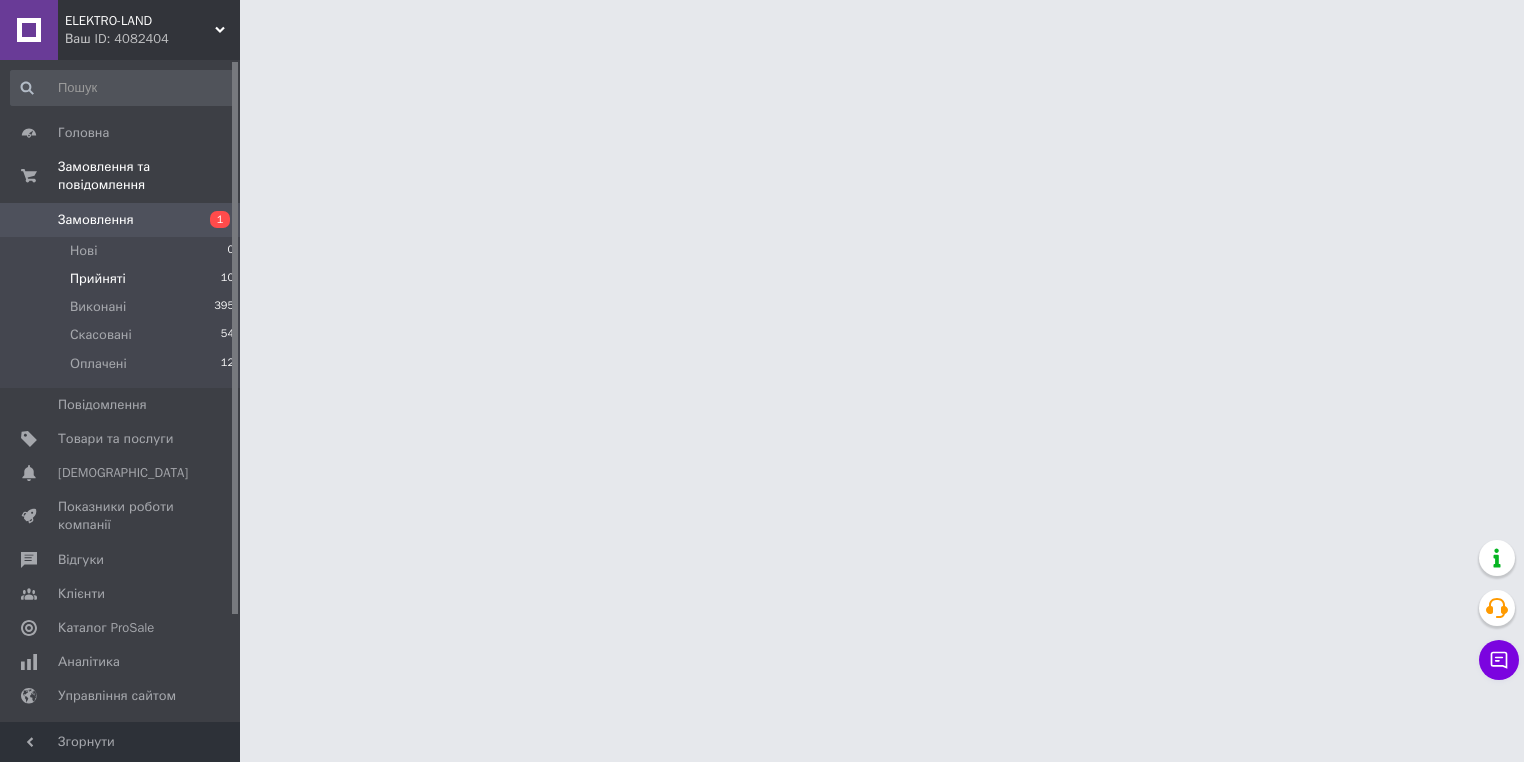 scroll, scrollTop: 0, scrollLeft: 0, axis: both 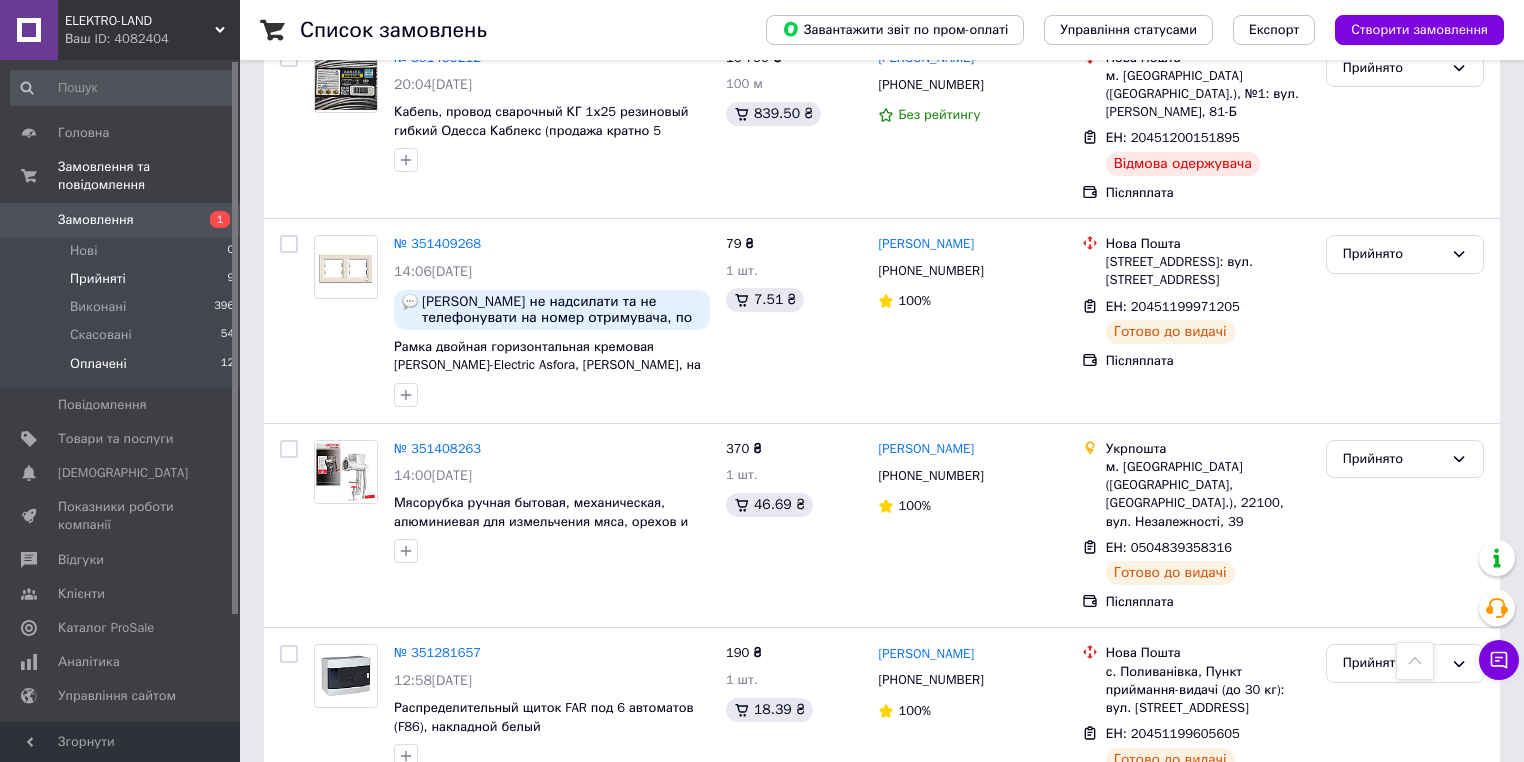 click on "Оплачені 12" at bounding box center (123, 369) 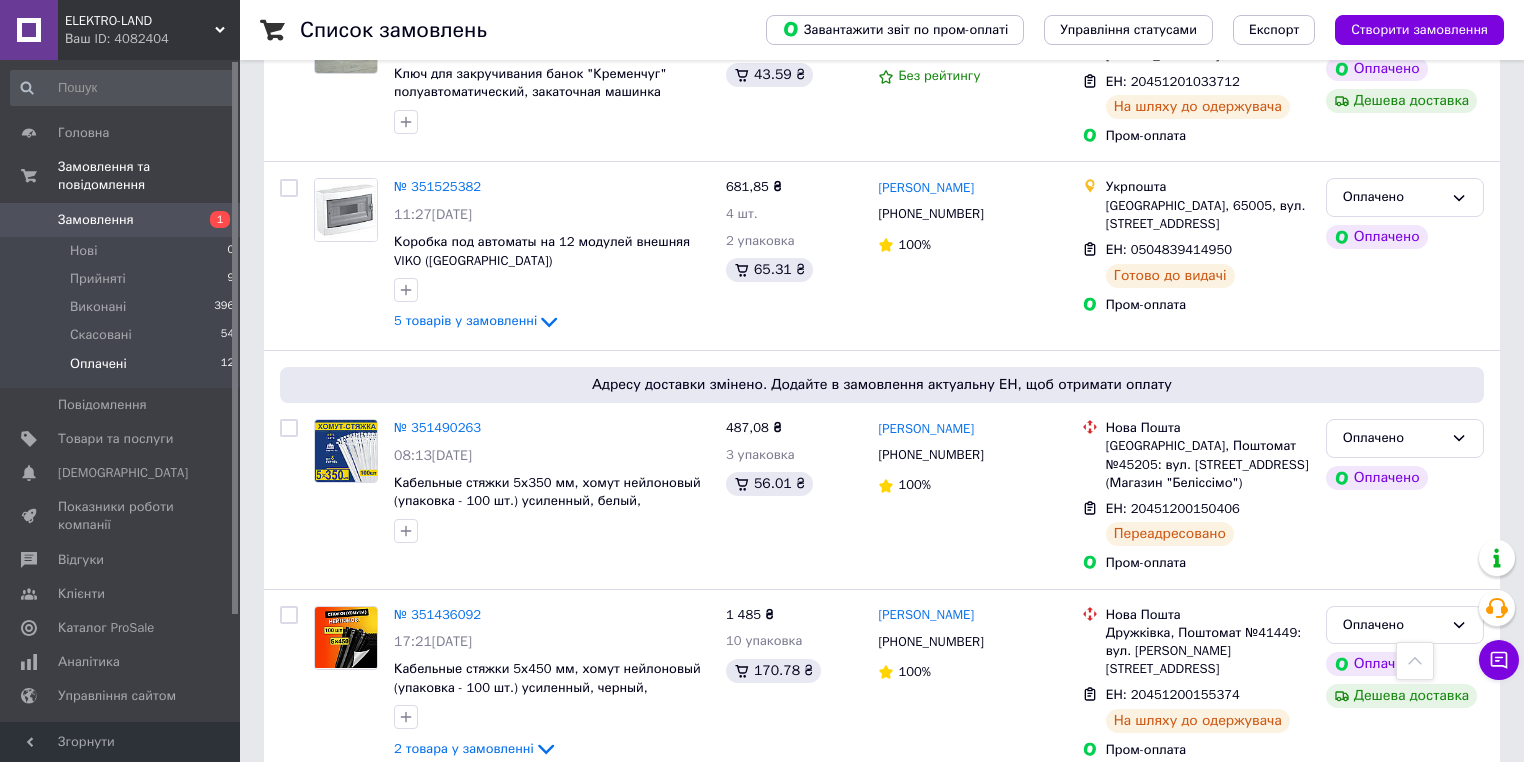 scroll, scrollTop: 2108, scrollLeft: 0, axis: vertical 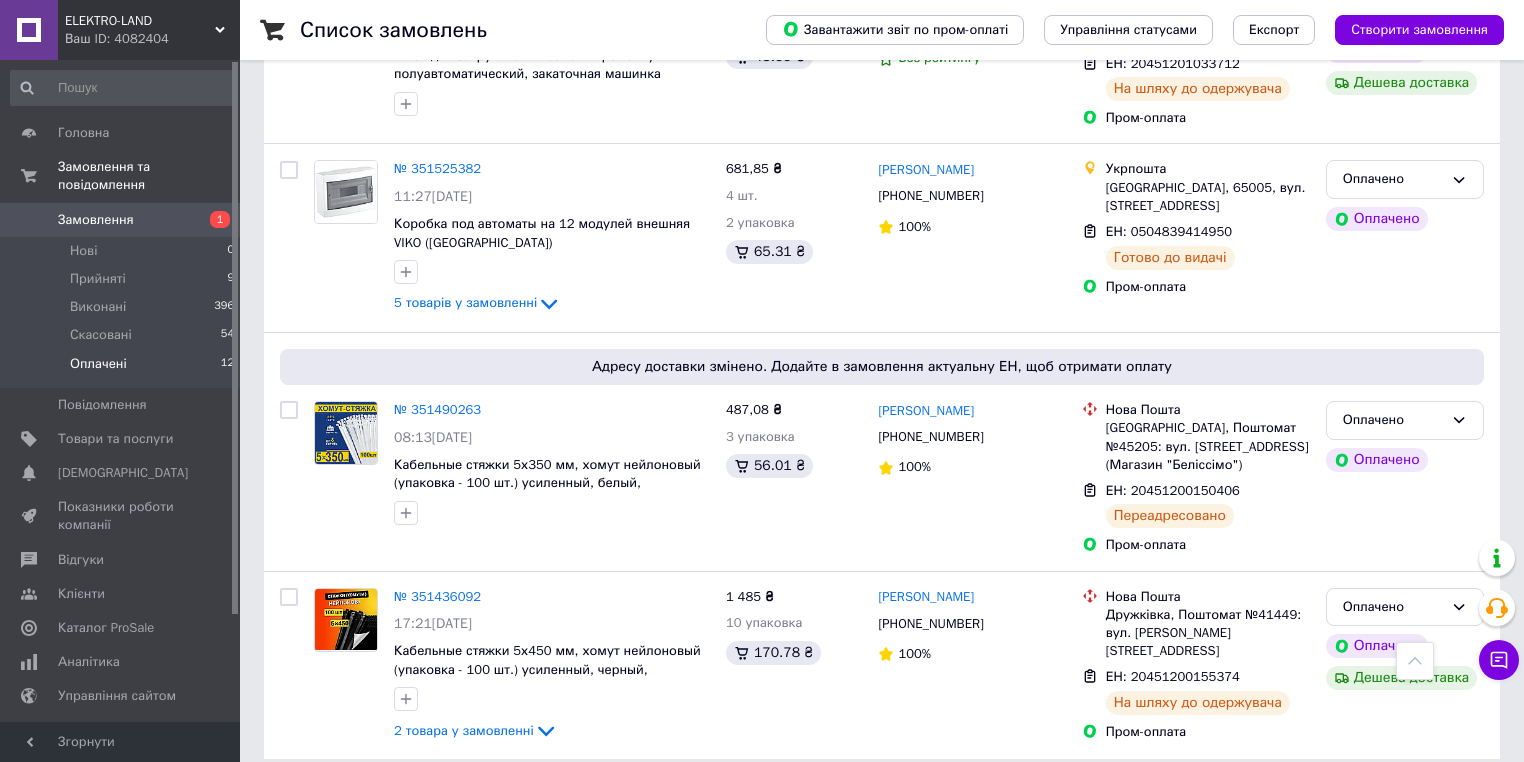 click on "Замовлення" at bounding box center (96, 220) 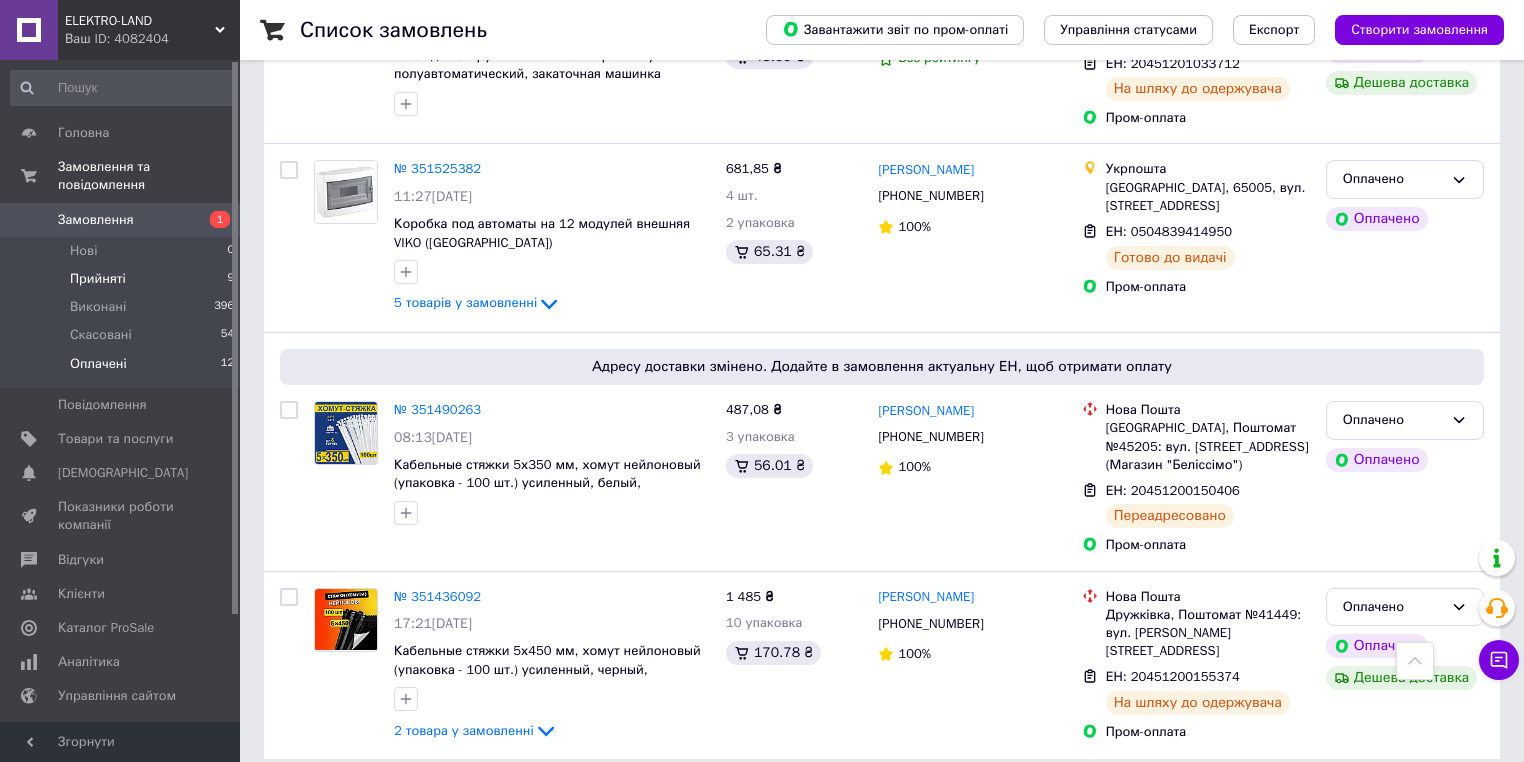 scroll, scrollTop: 0, scrollLeft: 0, axis: both 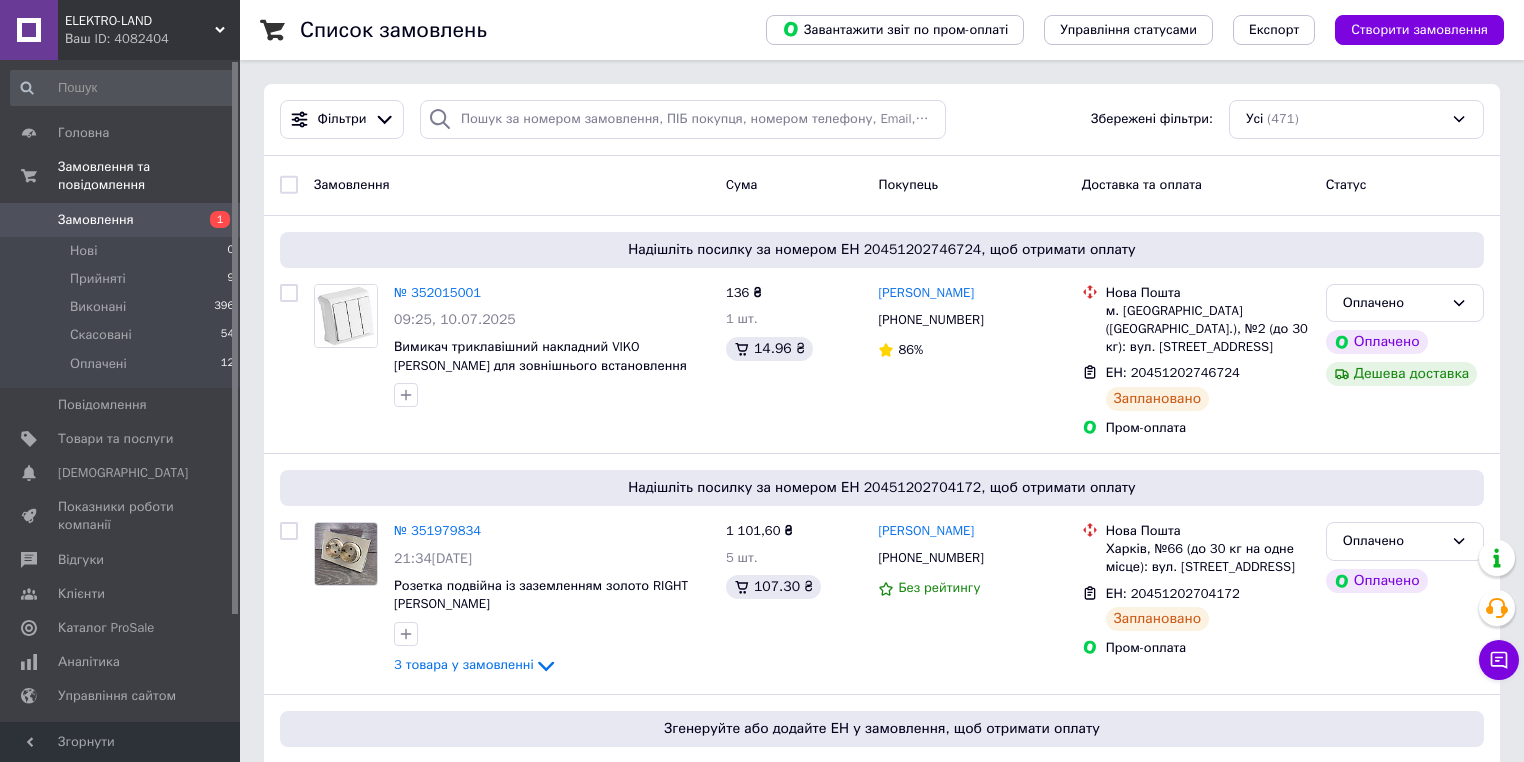 click on "Замовлення" at bounding box center [96, 220] 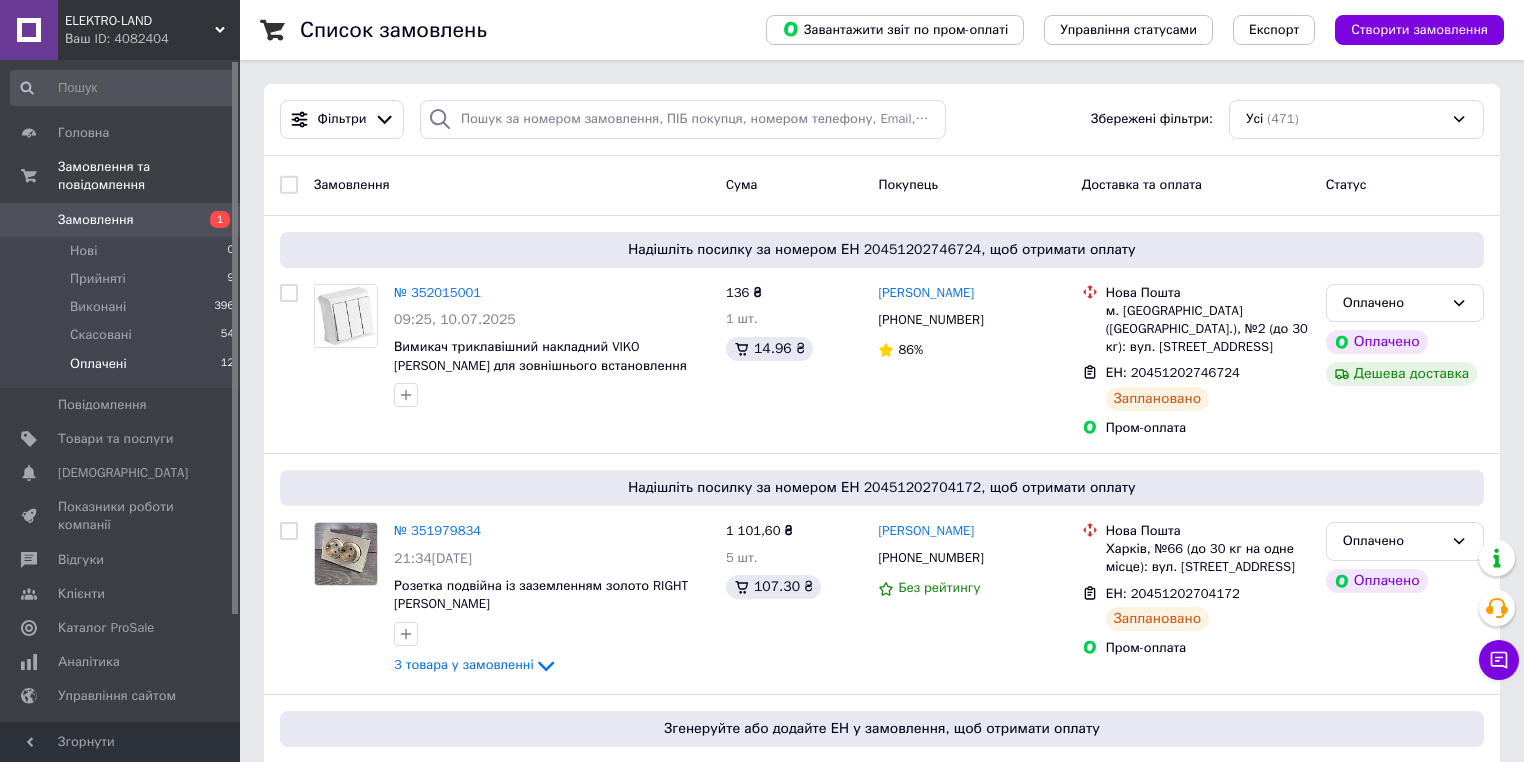 click on "Оплачені" at bounding box center (98, 364) 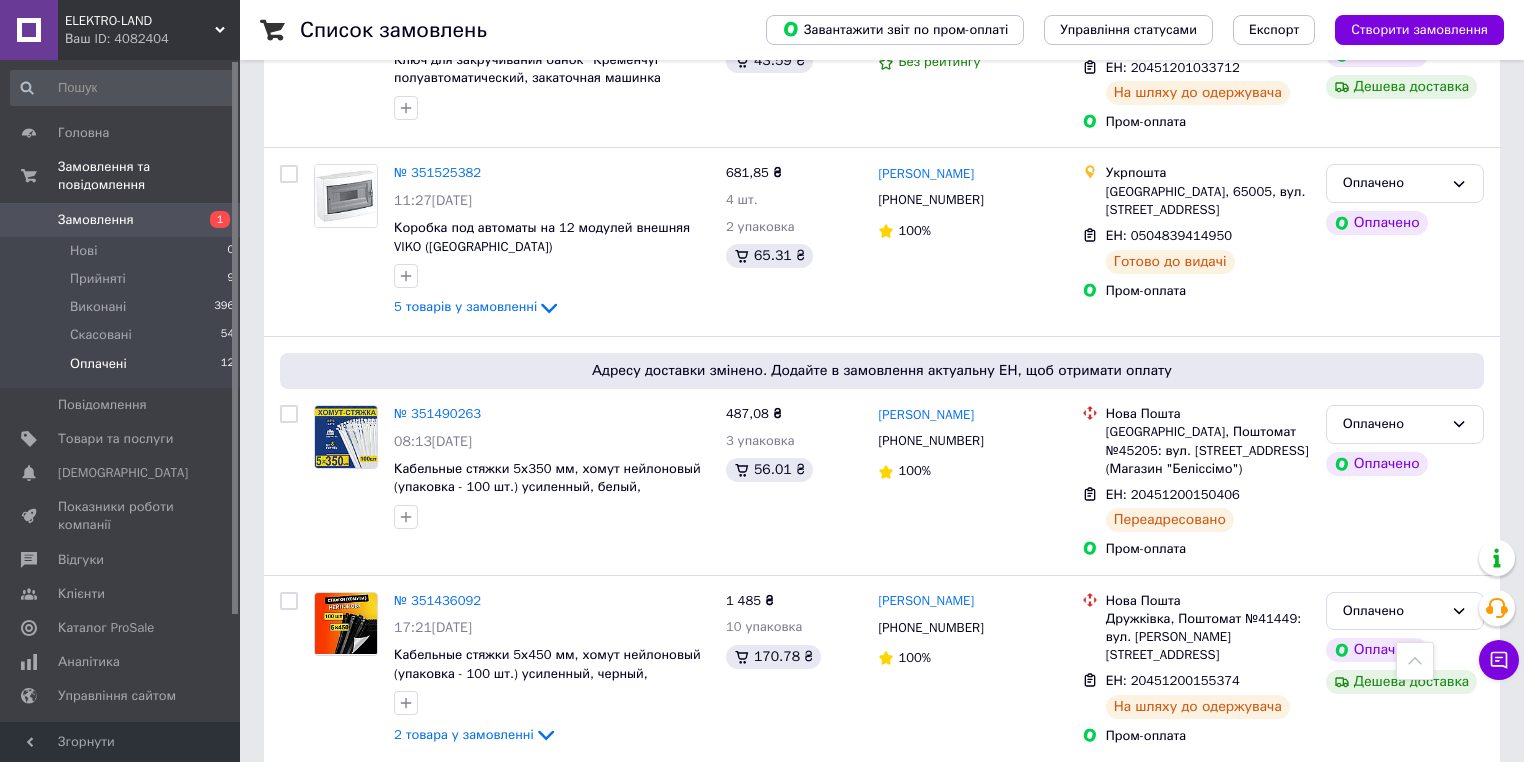 scroll, scrollTop: 2108, scrollLeft: 0, axis: vertical 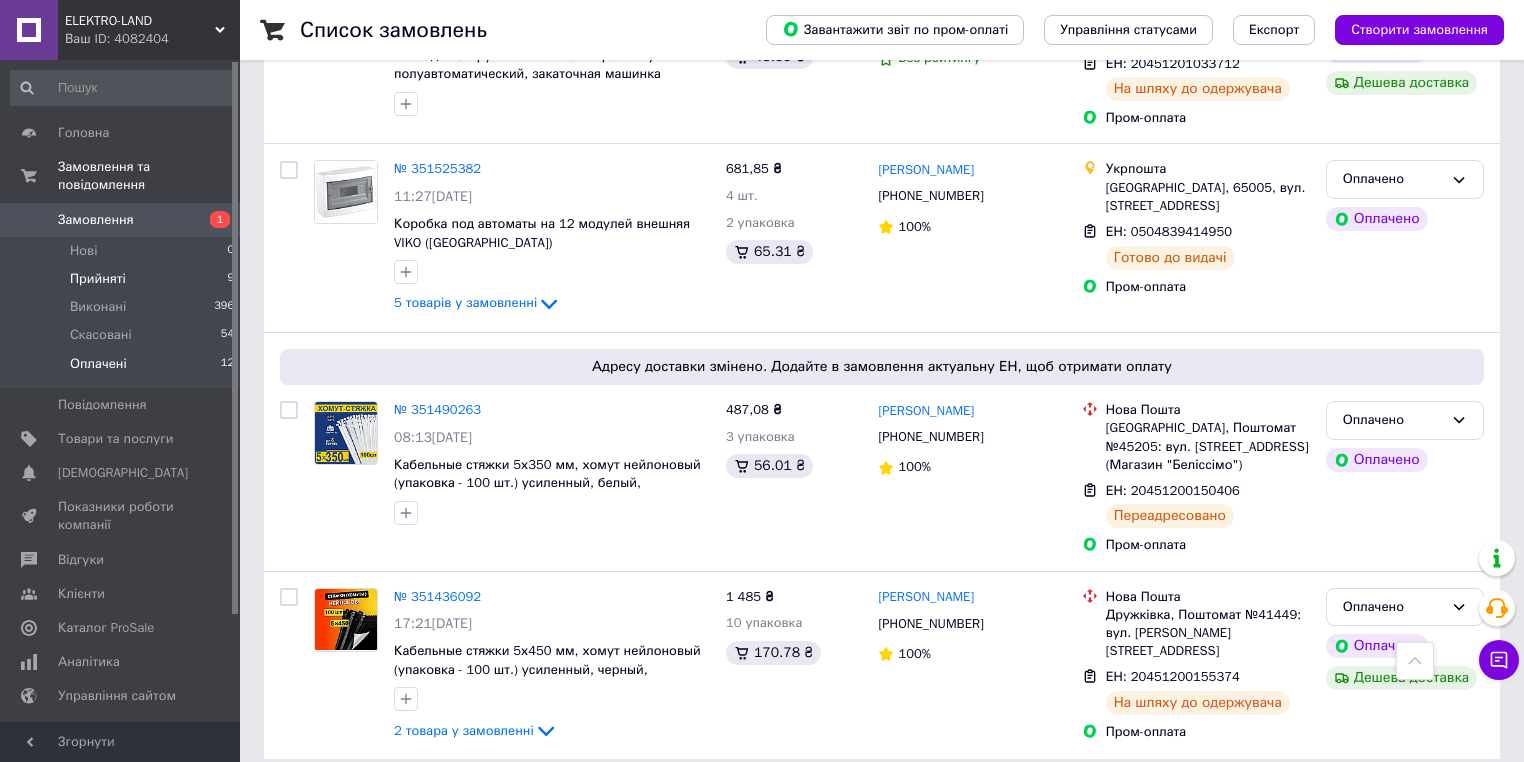 click on "Прийняті" at bounding box center (98, 279) 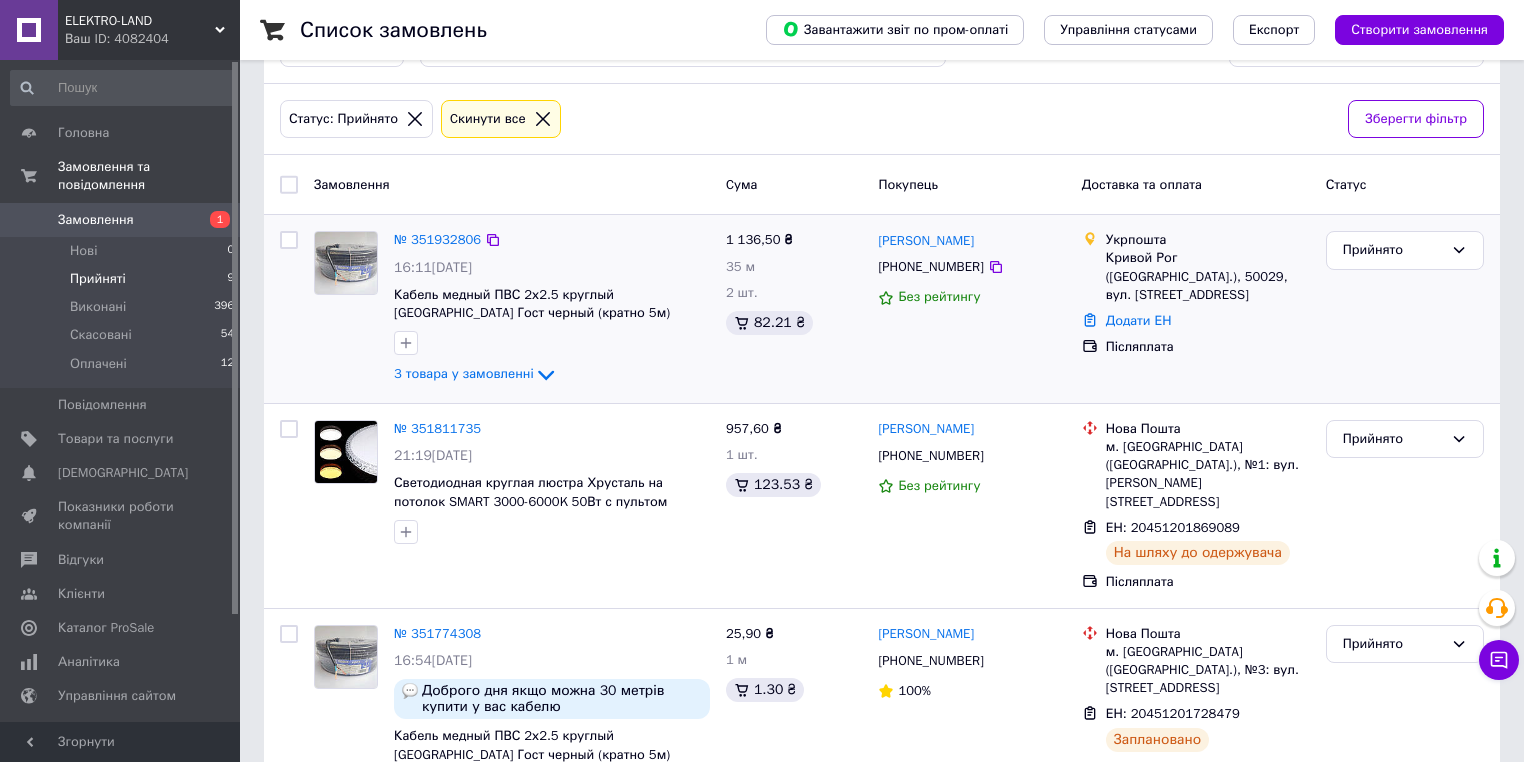 scroll, scrollTop: 0, scrollLeft: 0, axis: both 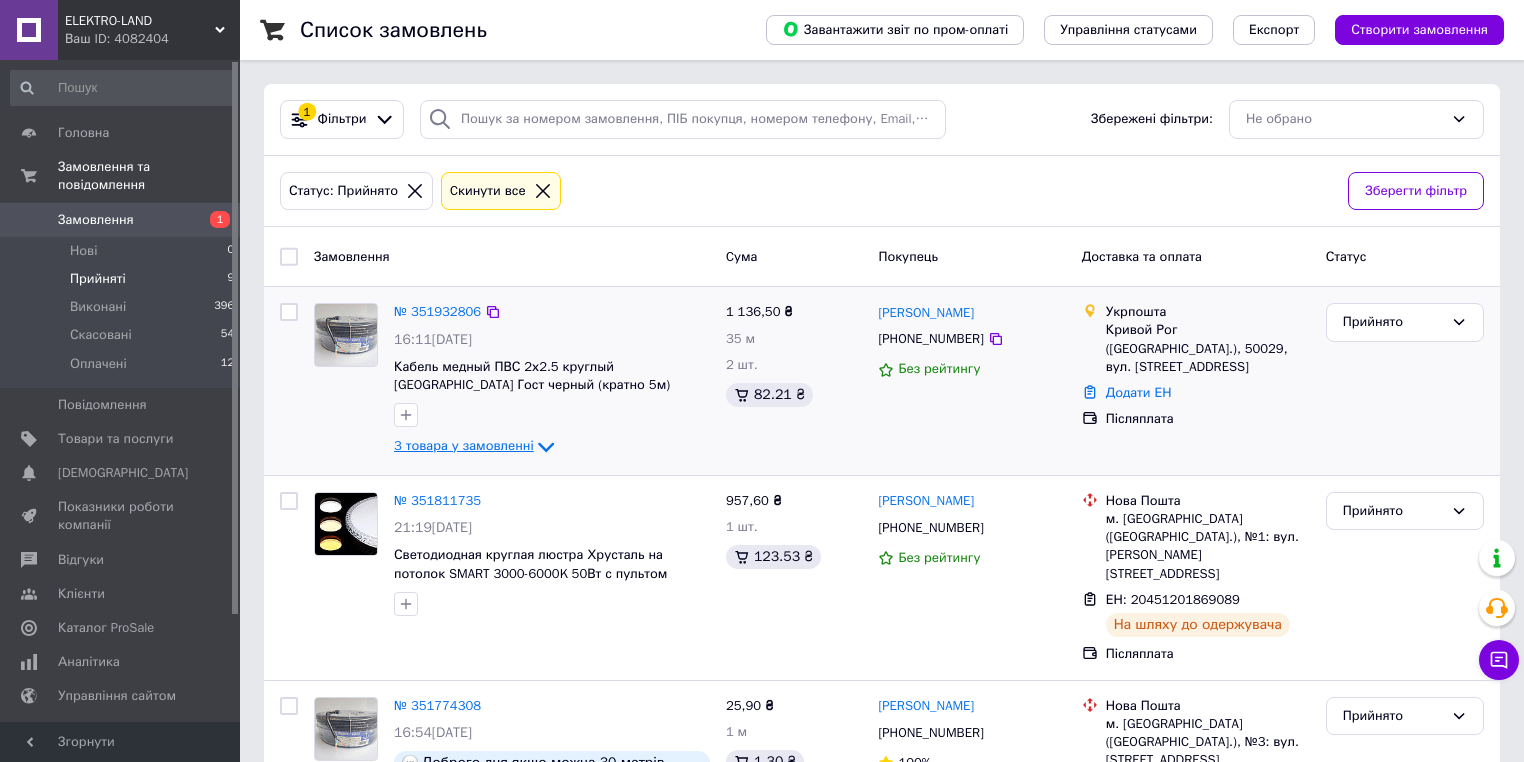 click 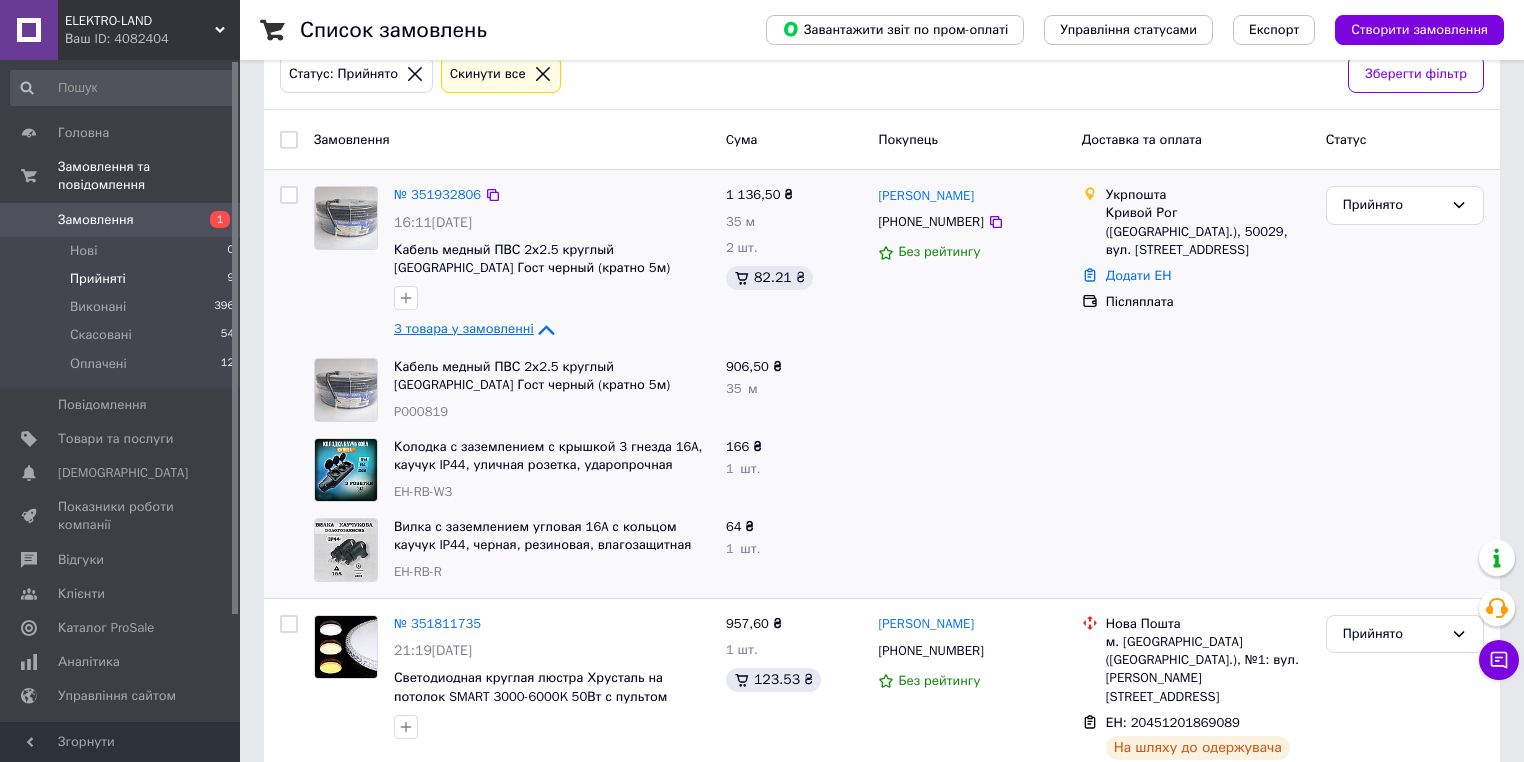 scroll, scrollTop: 160, scrollLeft: 0, axis: vertical 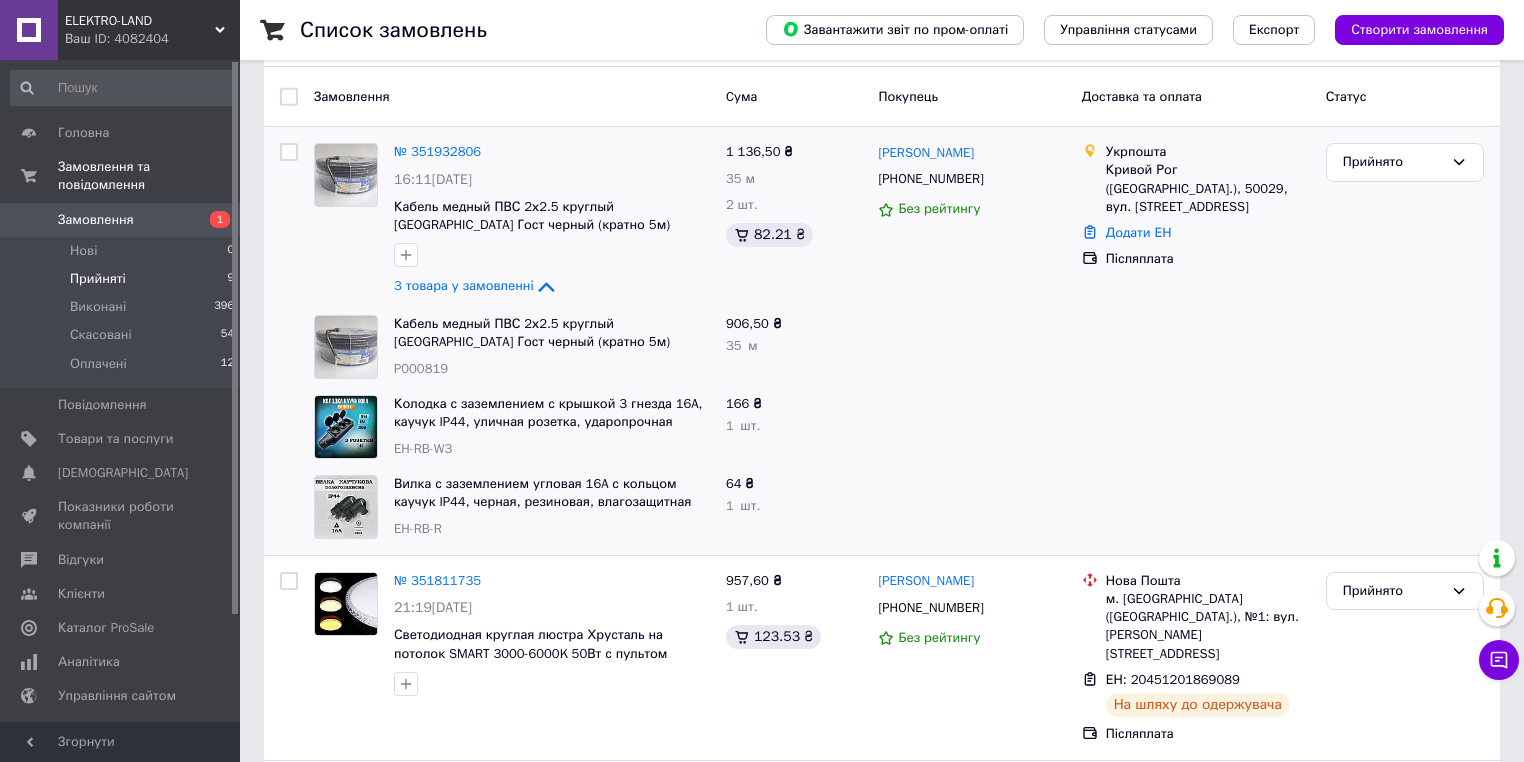 click on "Замовлення" at bounding box center (96, 220) 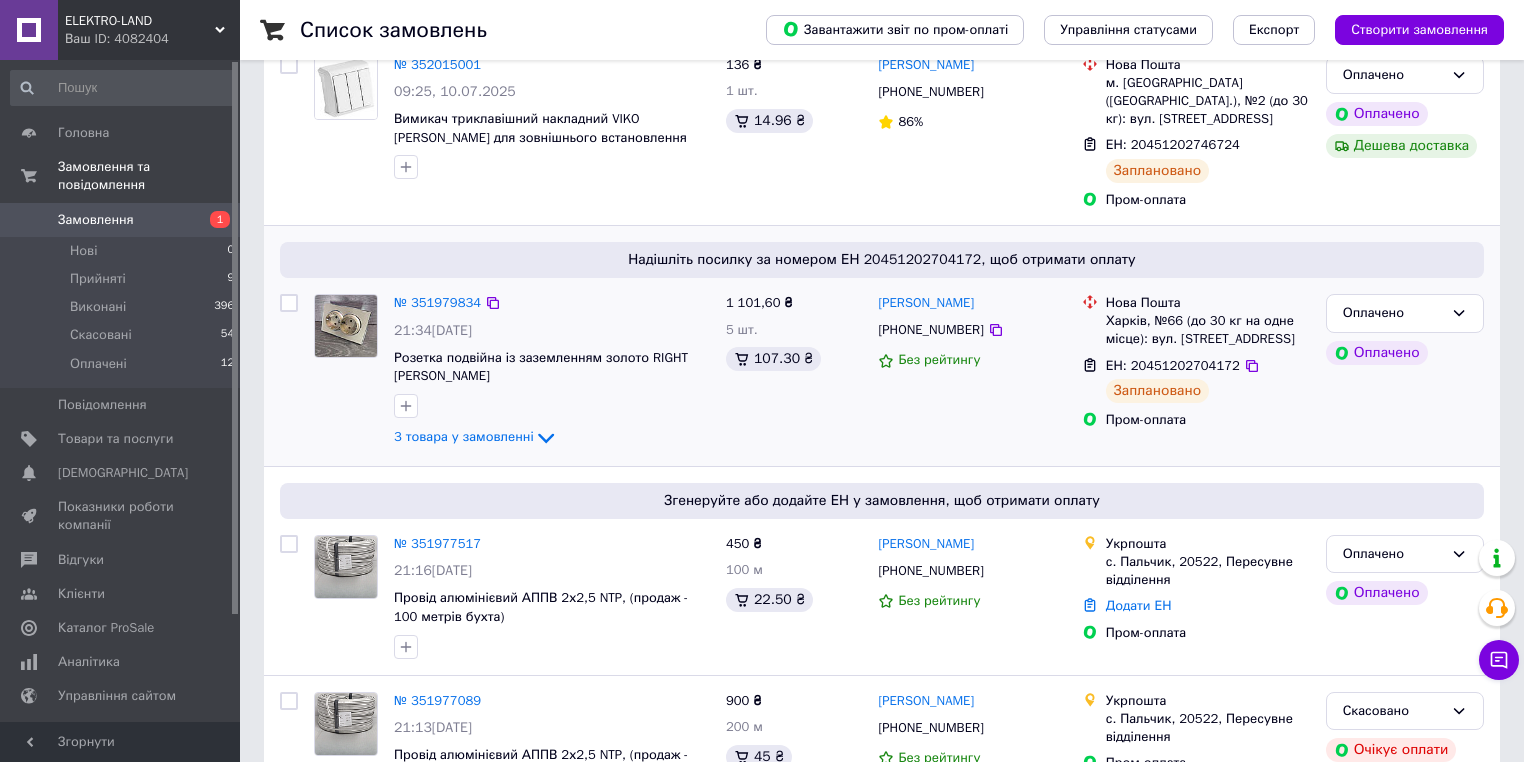 scroll, scrollTop: 240, scrollLeft: 0, axis: vertical 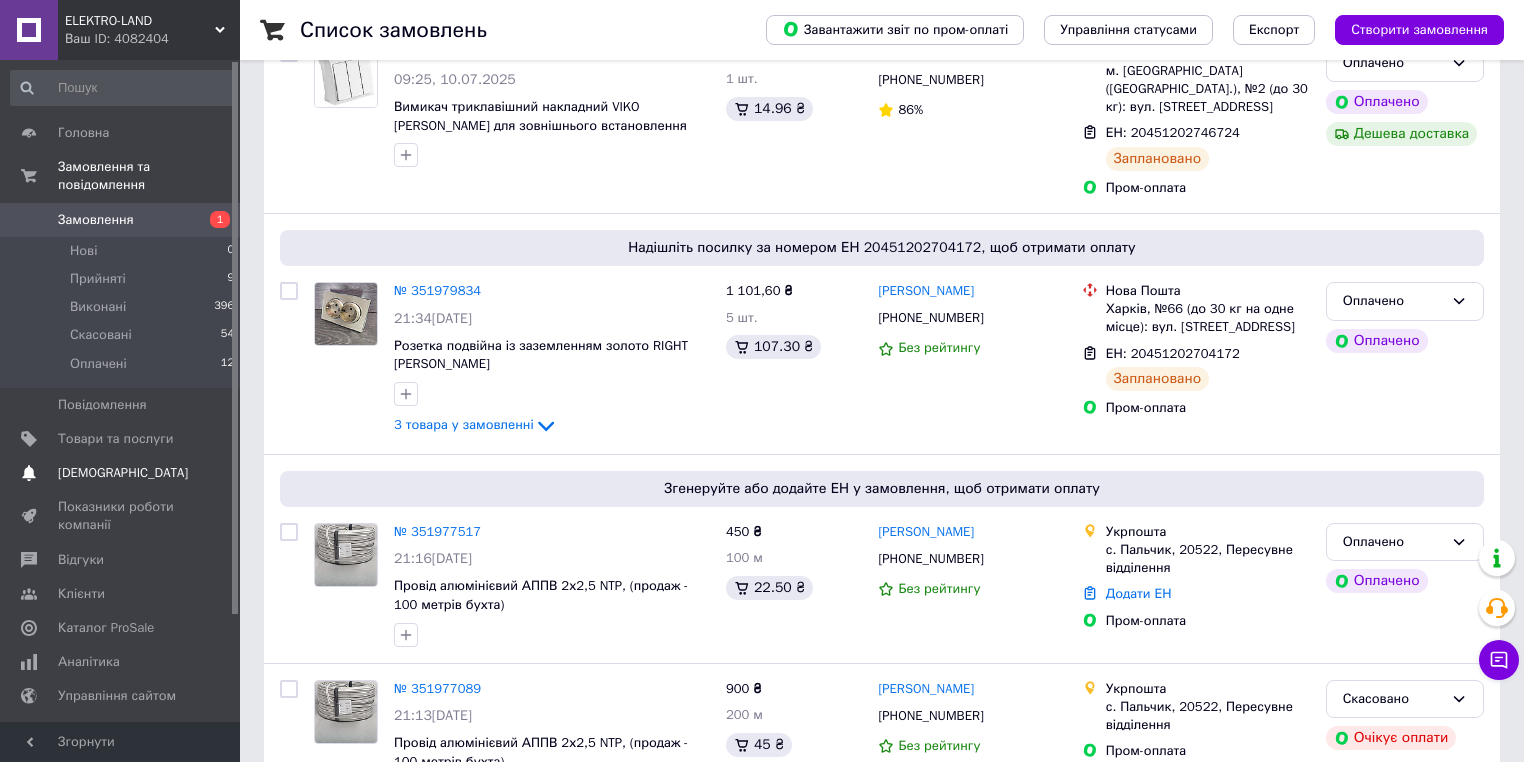 click on "[DEMOGRAPHIC_DATA]" at bounding box center [123, 473] 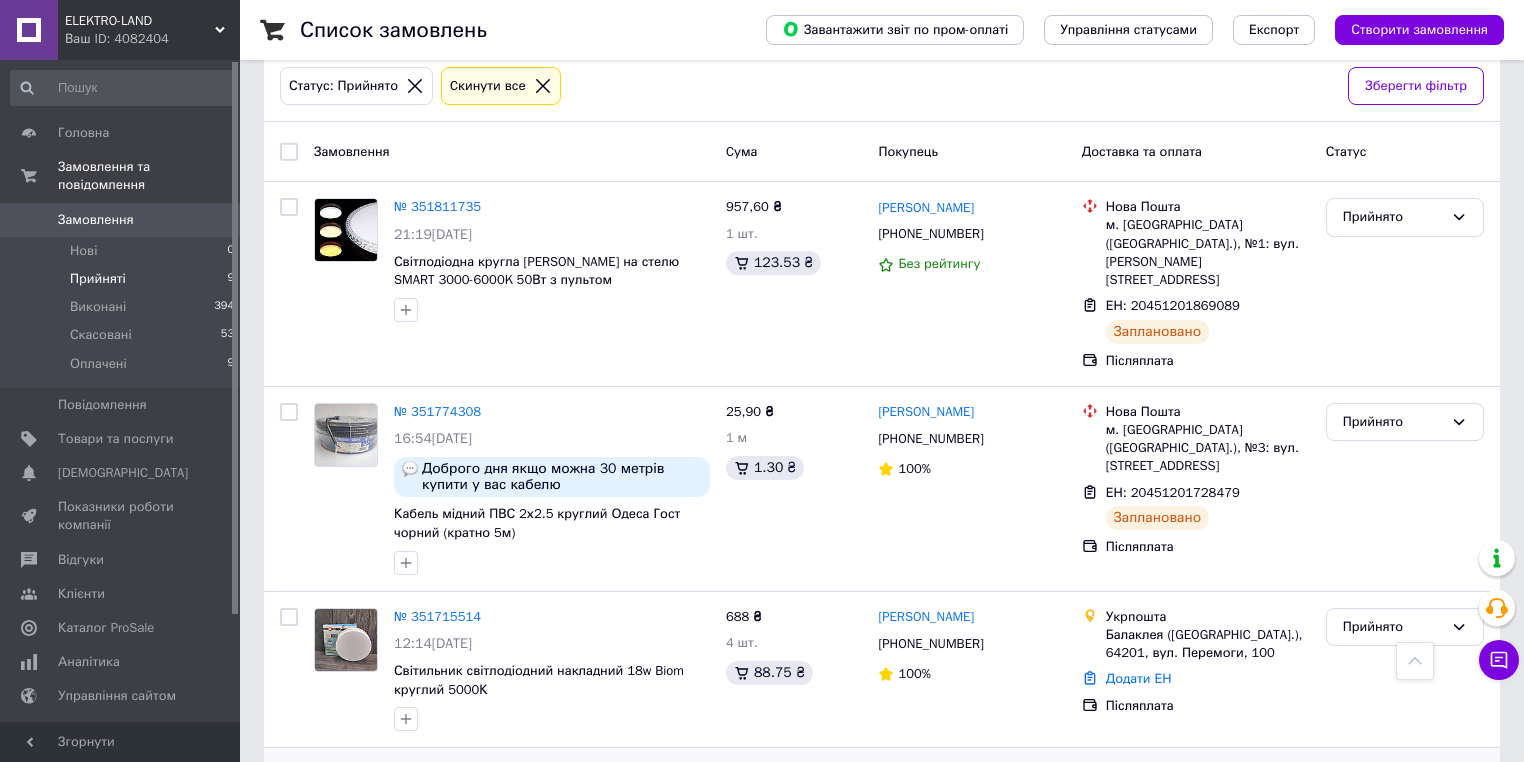scroll, scrollTop: 0, scrollLeft: 0, axis: both 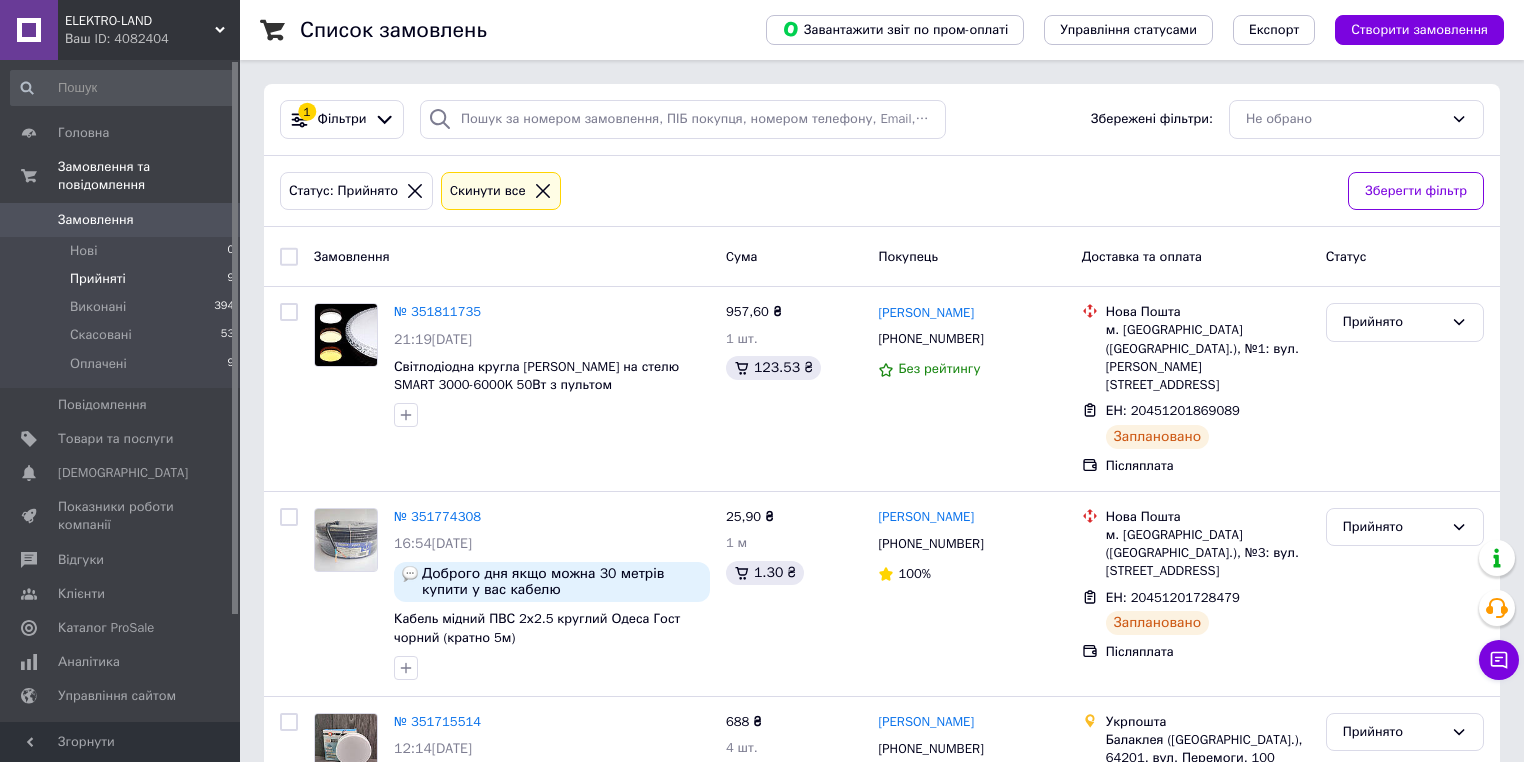 click on "Замовлення" at bounding box center [96, 220] 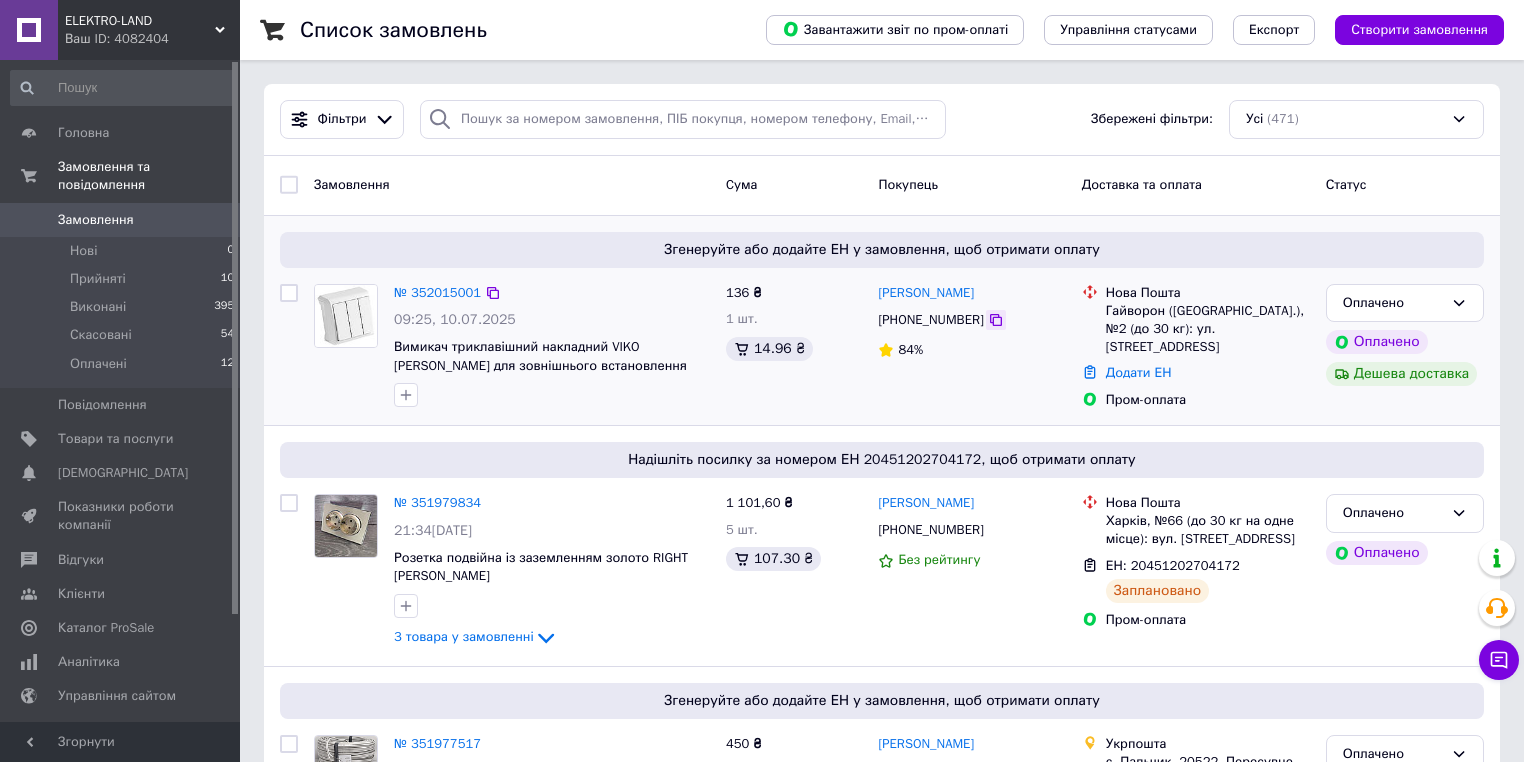 click 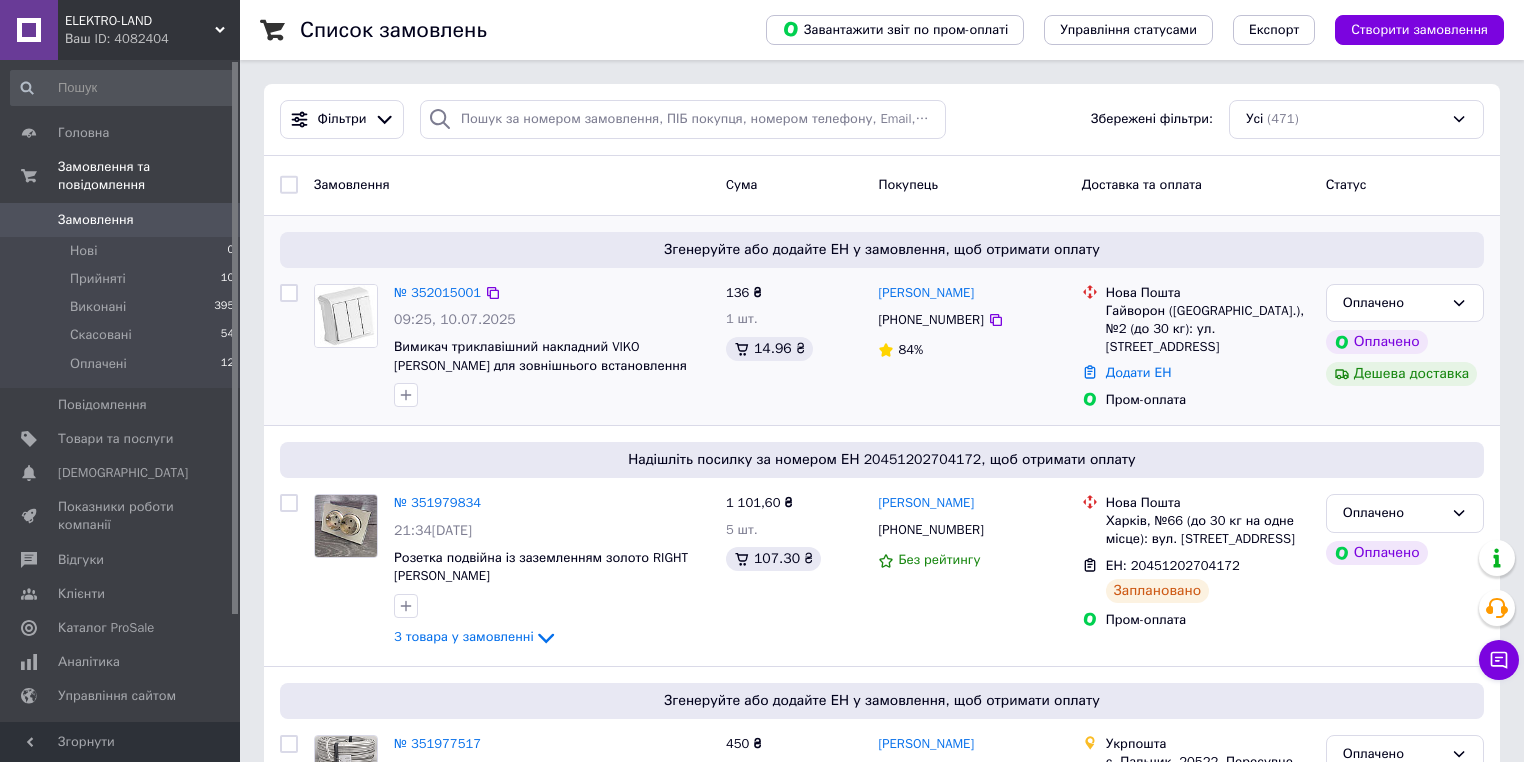 drag, startPoint x: 993, startPoint y: 291, endPoint x: 875, endPoint y: 284, distance: 118.20744 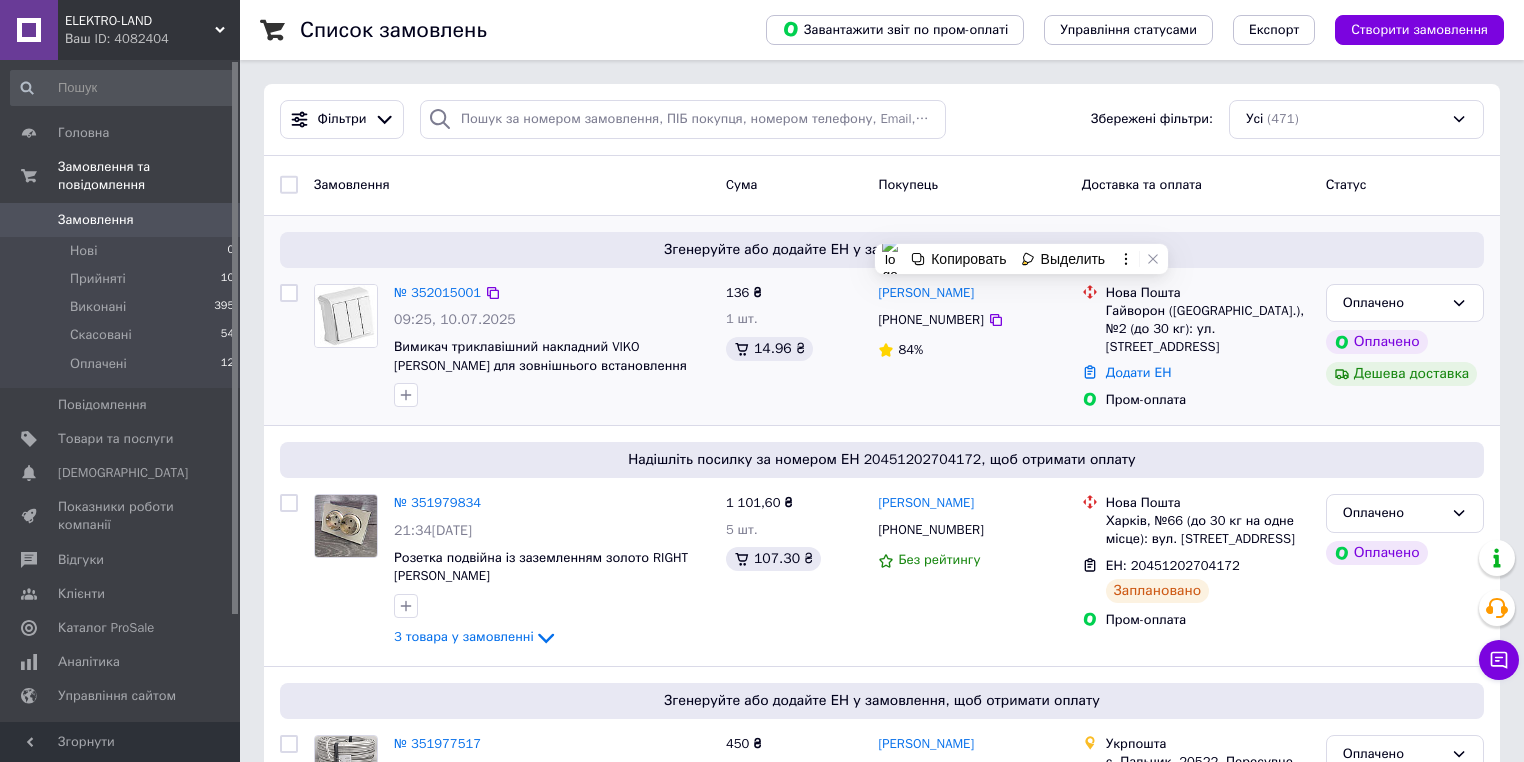 copy on "[PERSON_NAME]" 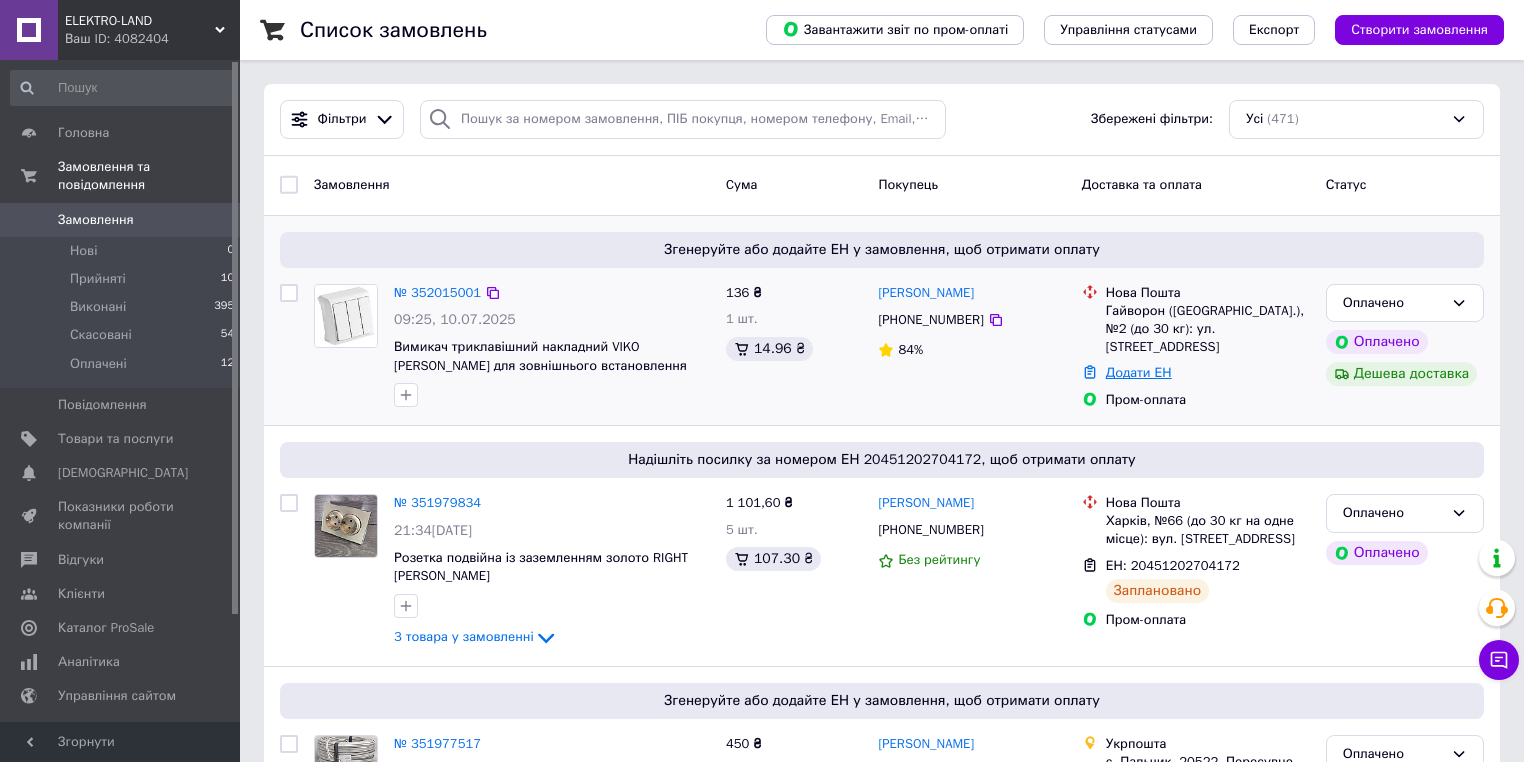 click on "Додати ЕН" at bounding box center (1139, 372) 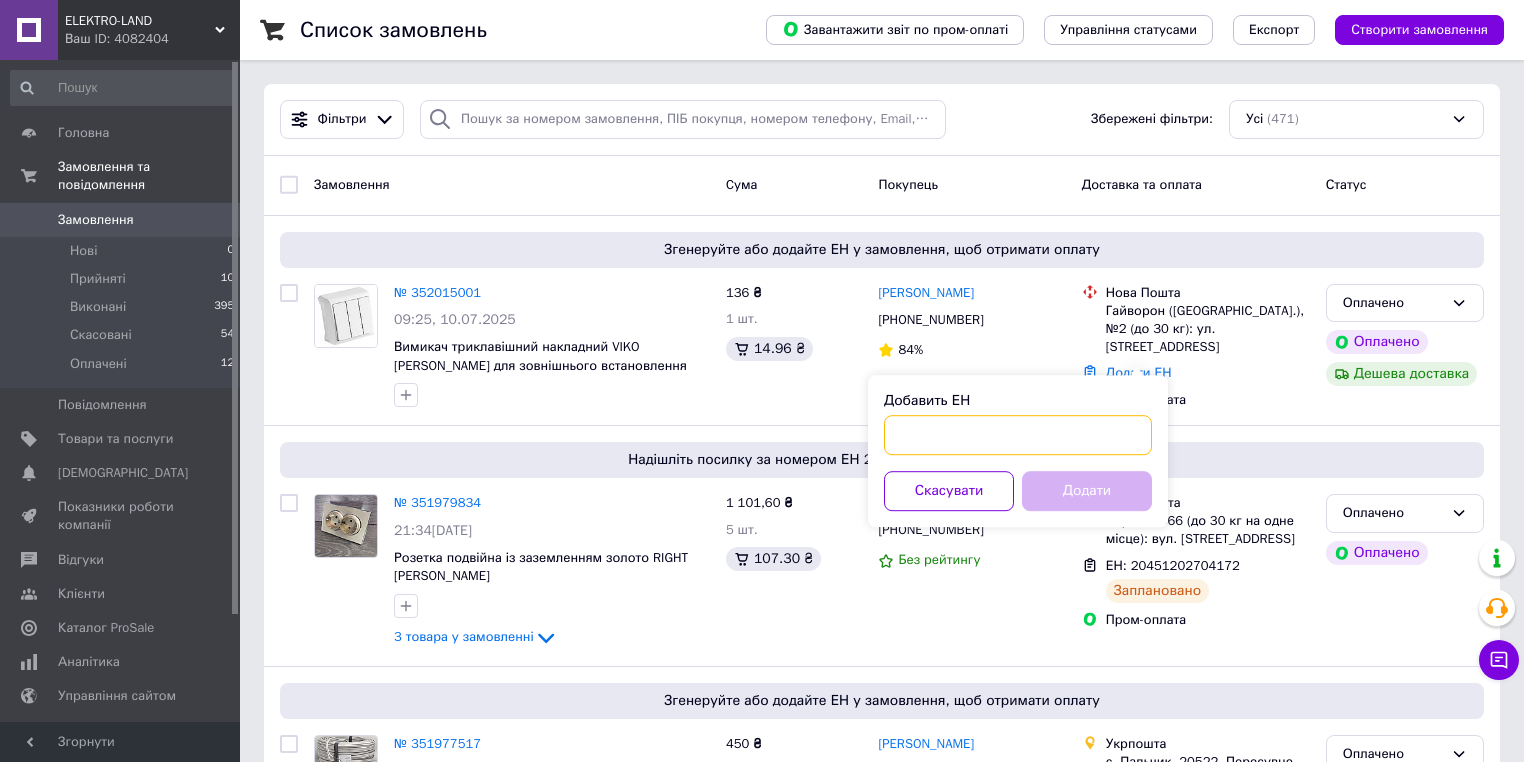 click on "Добавить ЕН" at bounding box center [1018, 435] 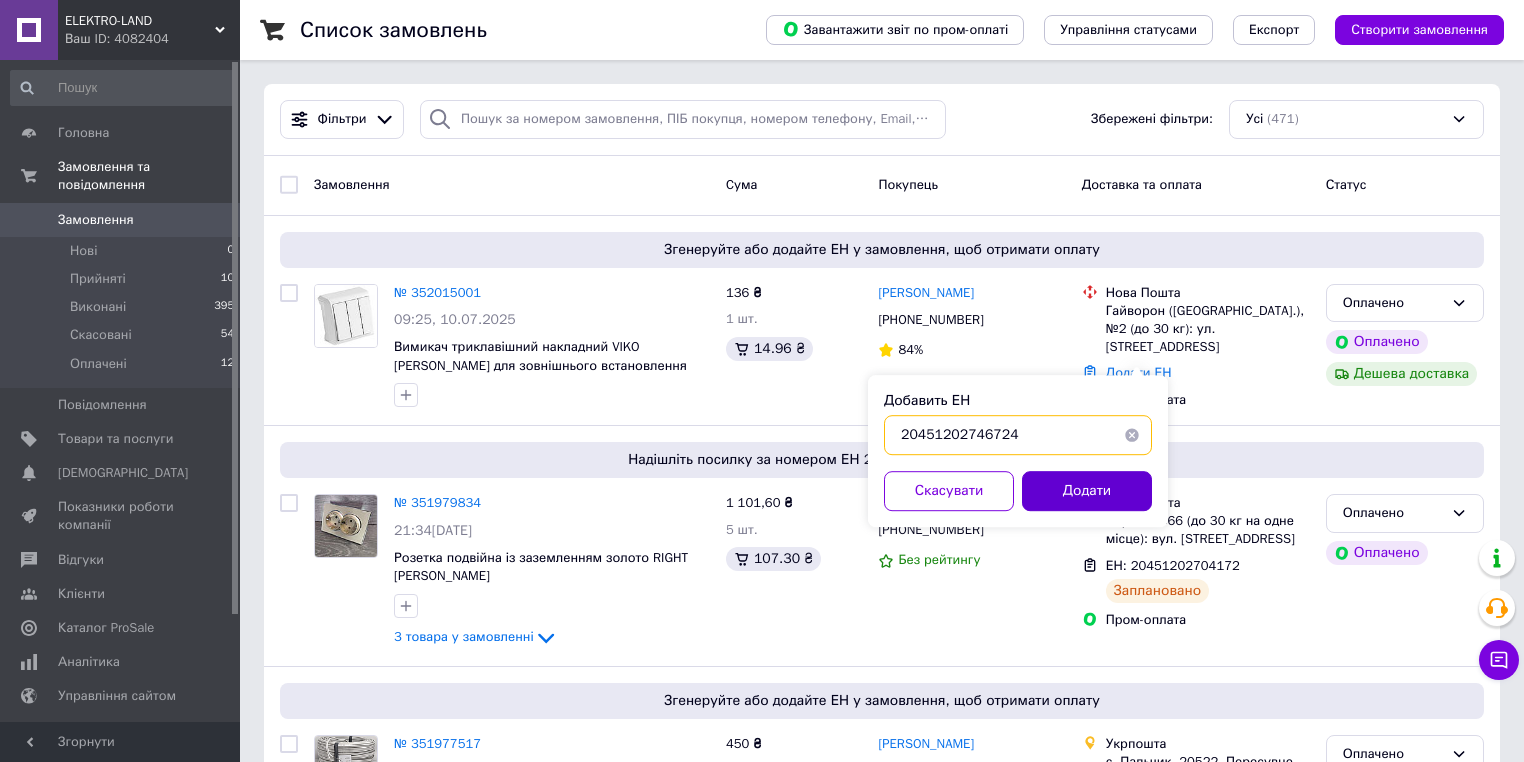 type on "20451202746724" 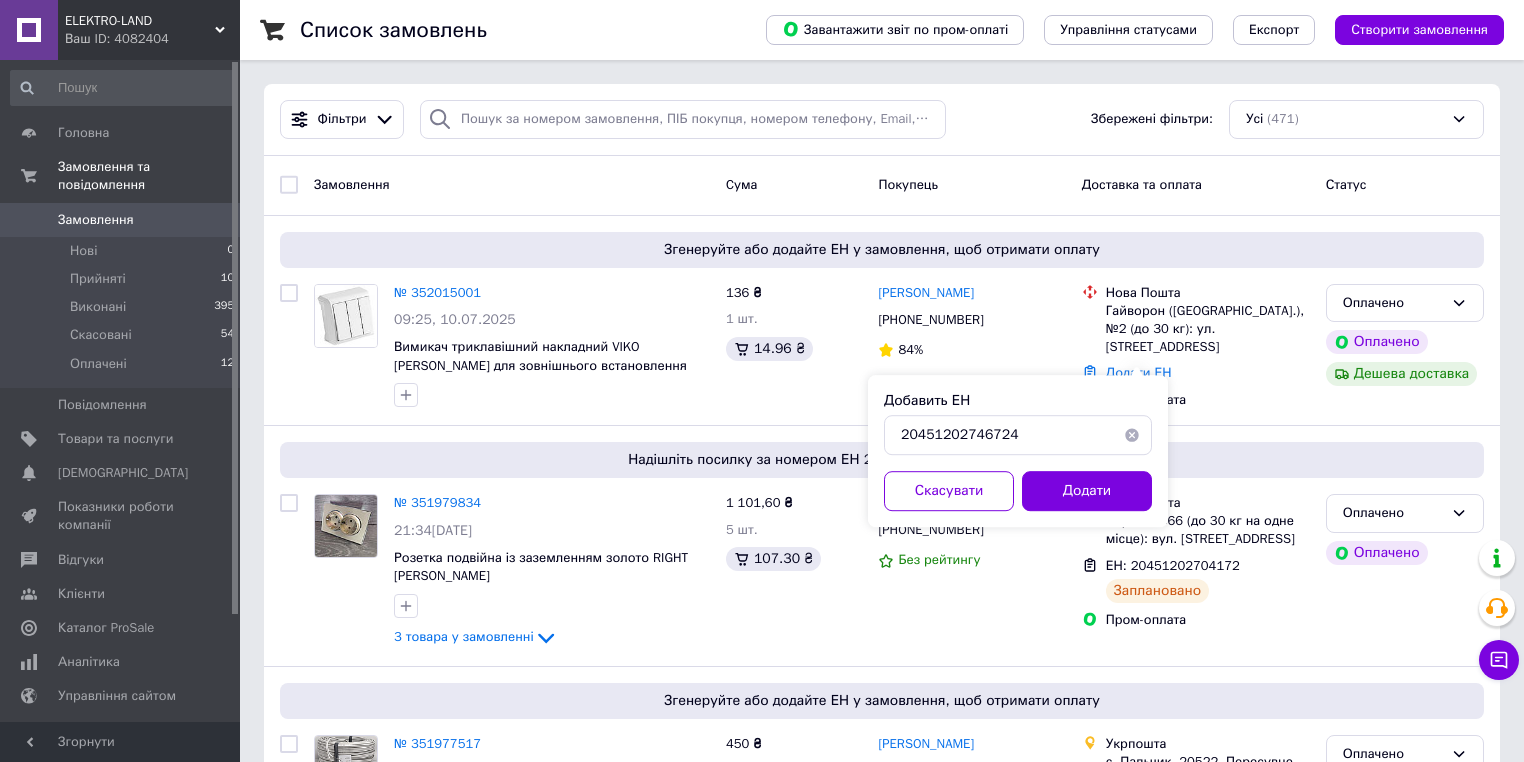 click on "Додати" at bounding box center (1087, 491) 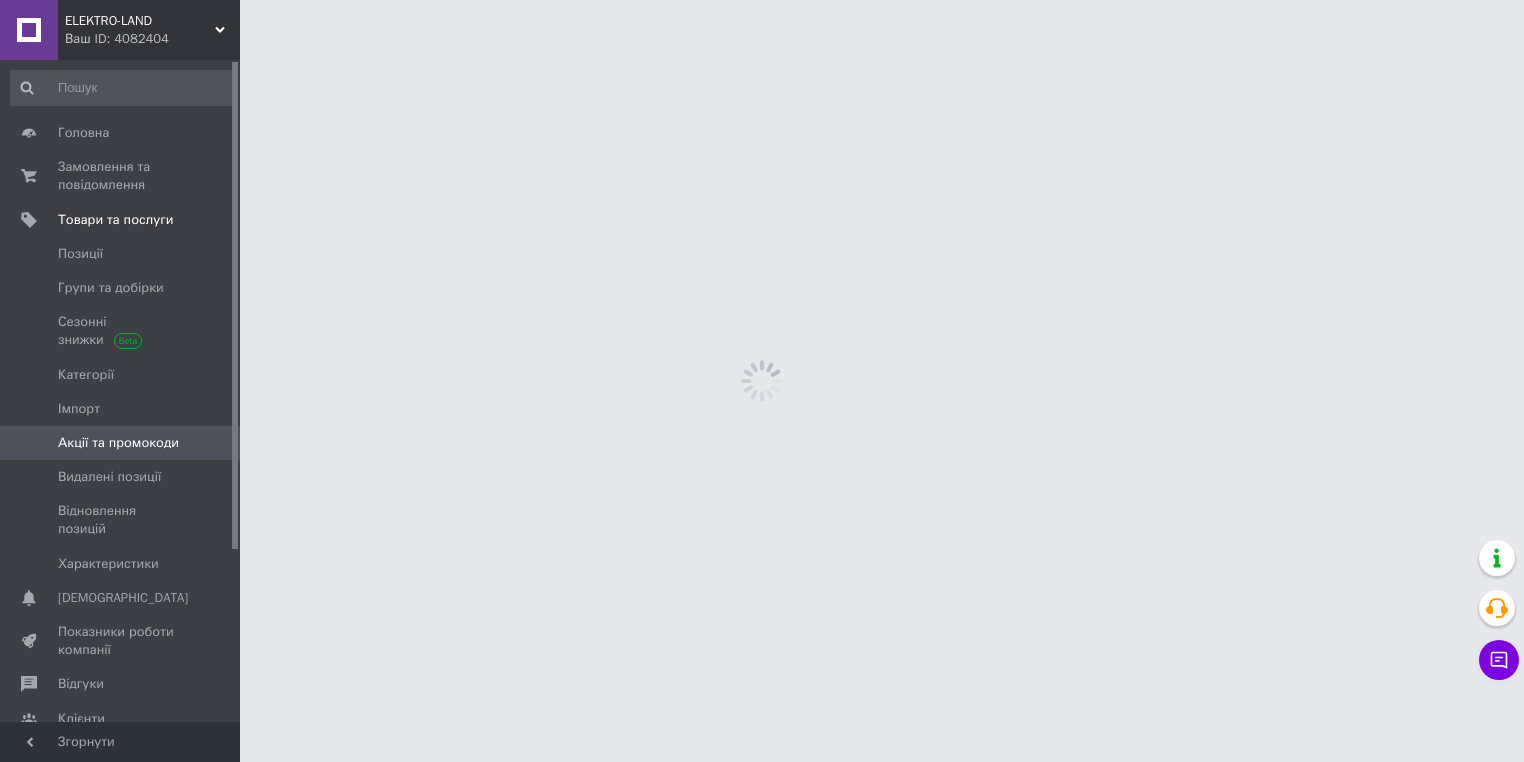 scroll, scrollTop: 0, scrollLeft: 0, axis: both 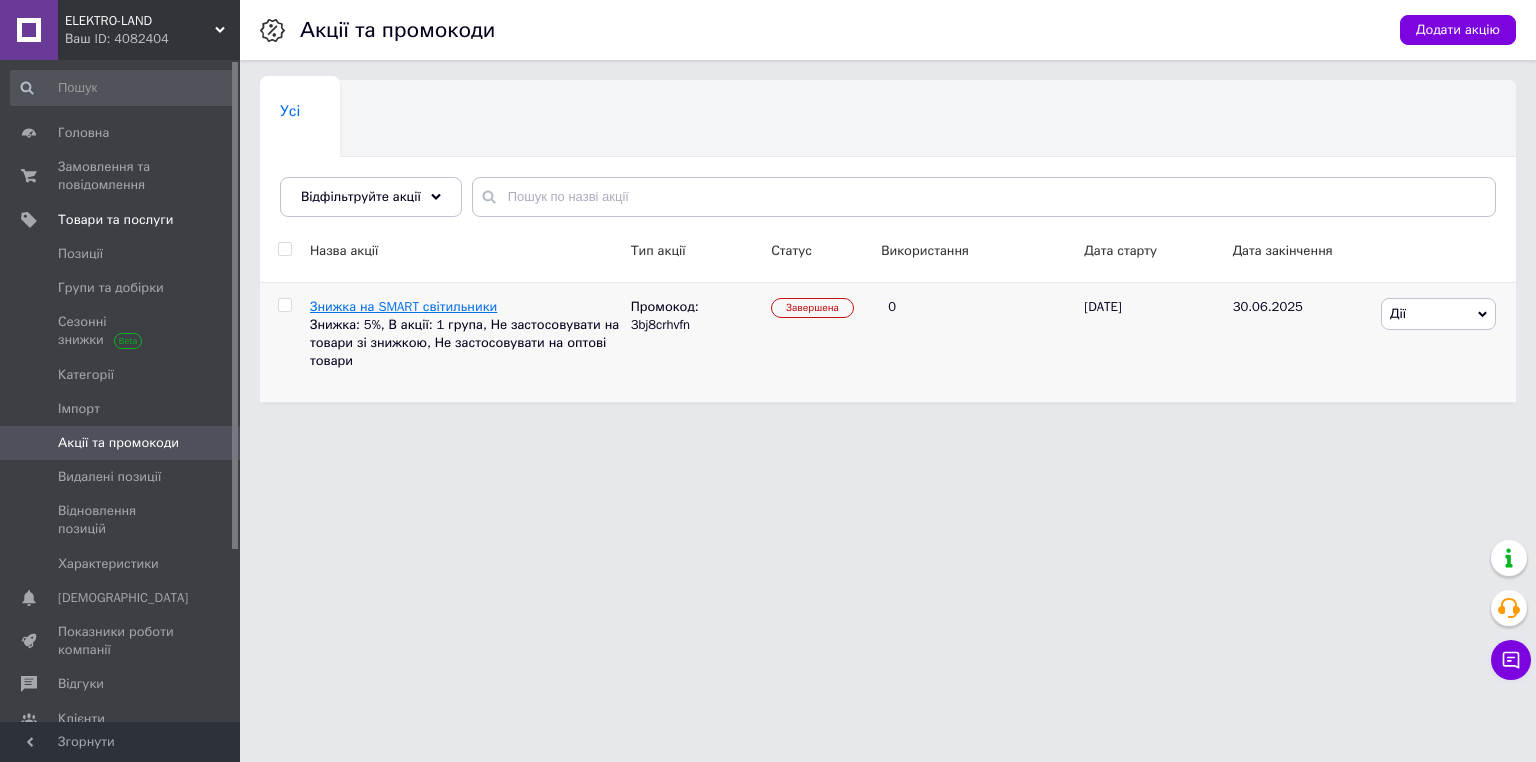 click on "Знижка на SMART світильники" at bounding box center [403, 306] 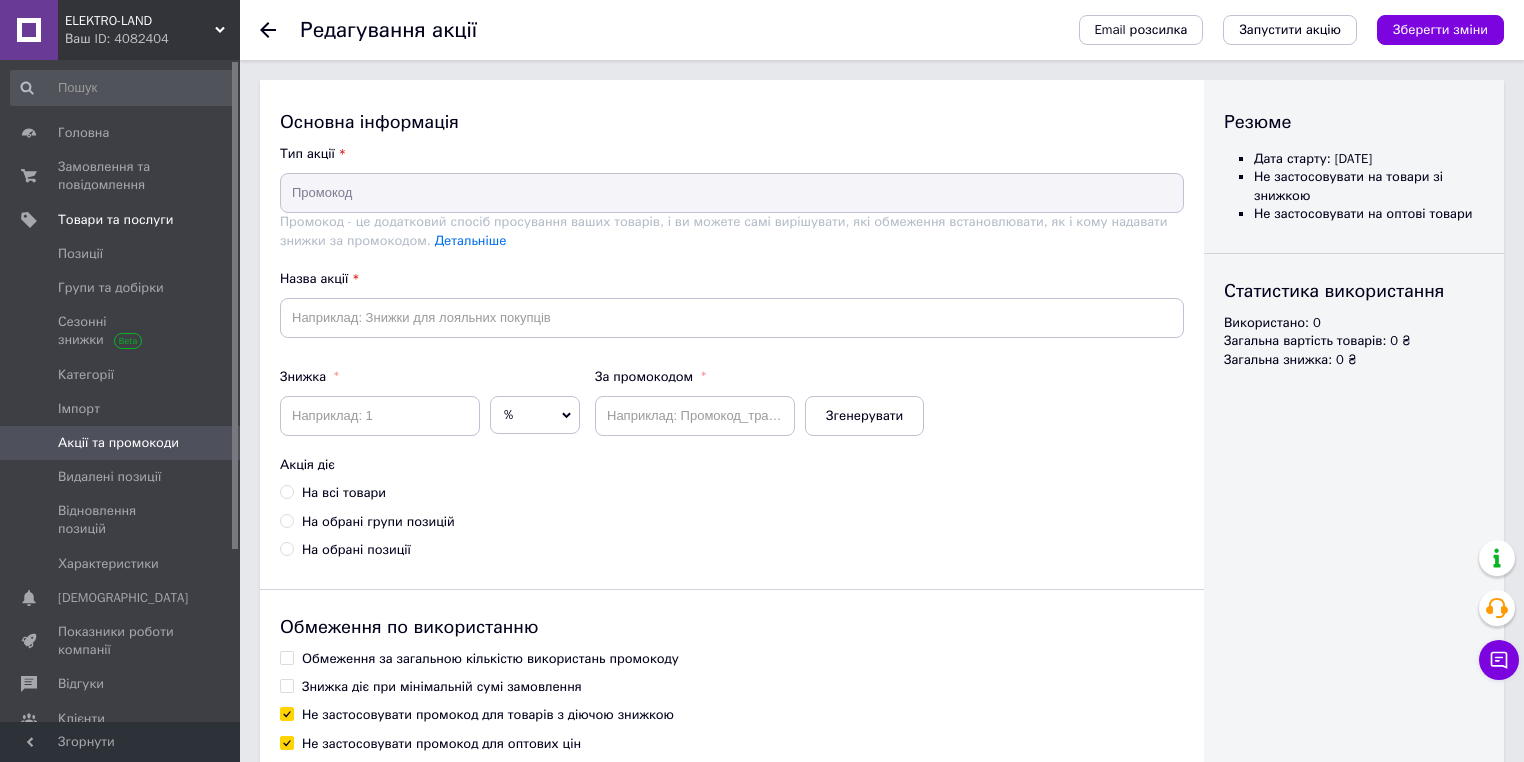 type on "Знижка на SMART світильники" 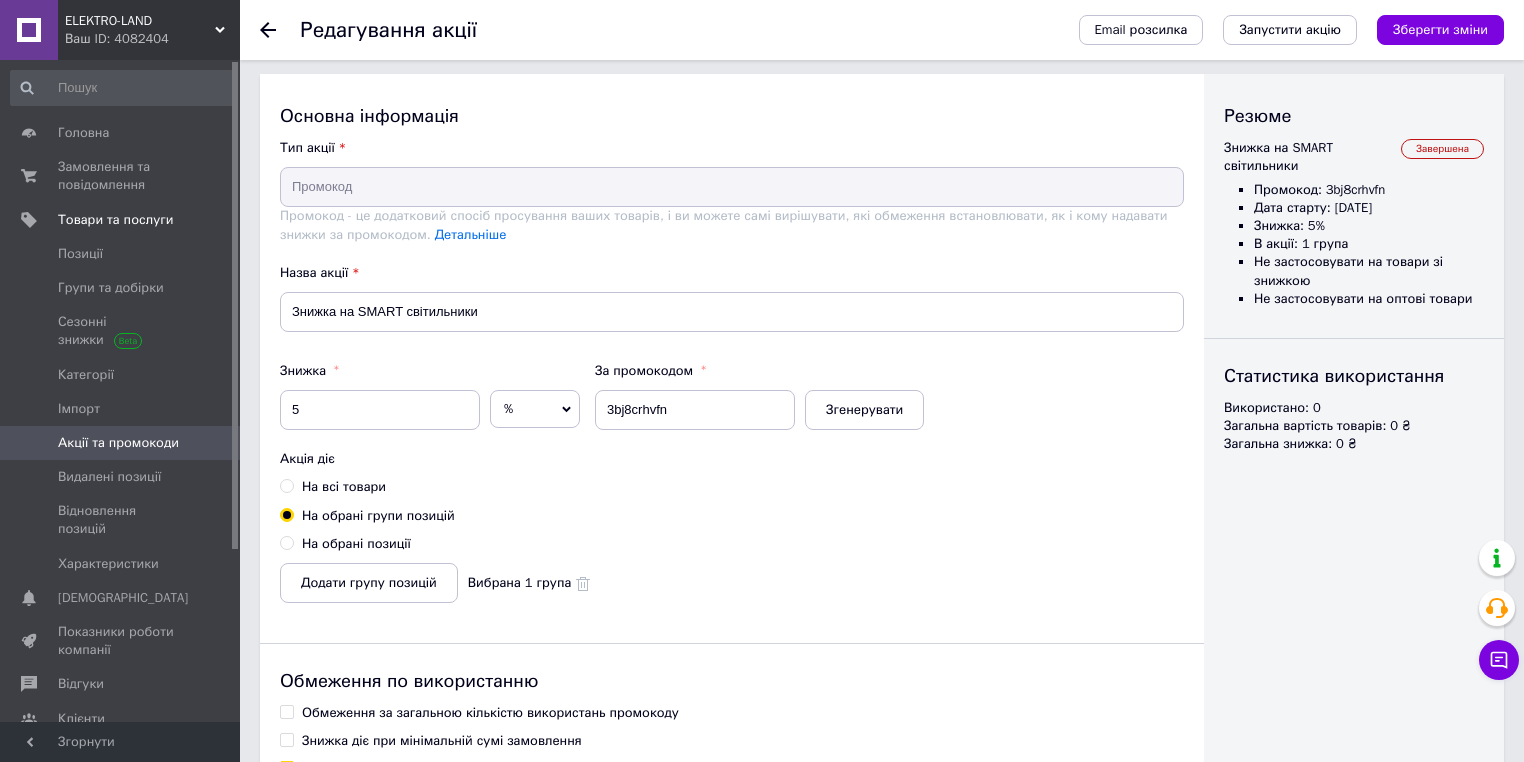 scroll, scrollTop: 0, scrollLeft: 0, axis: both 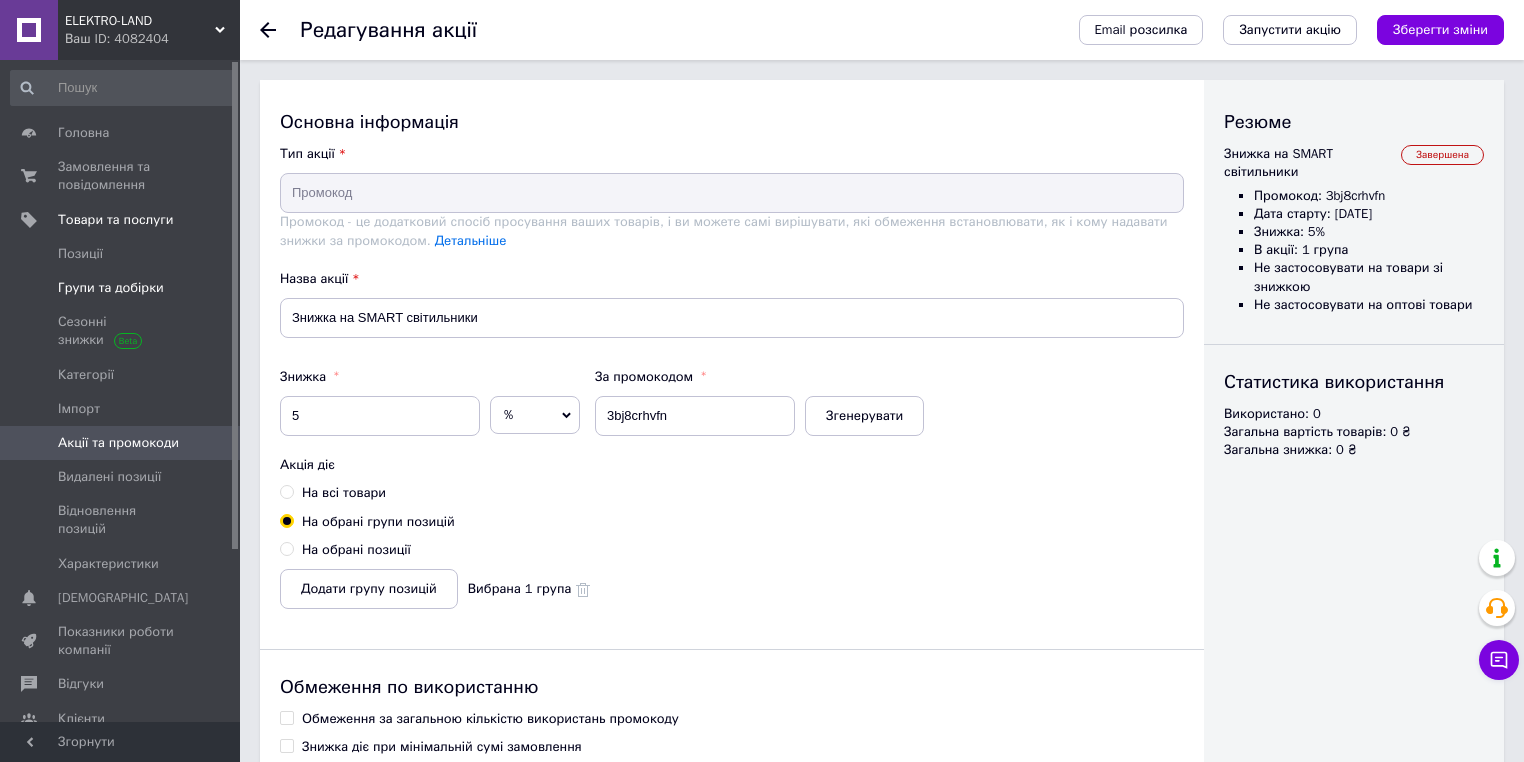 click on "Групи та добірки" at bounding box center (111, 288) 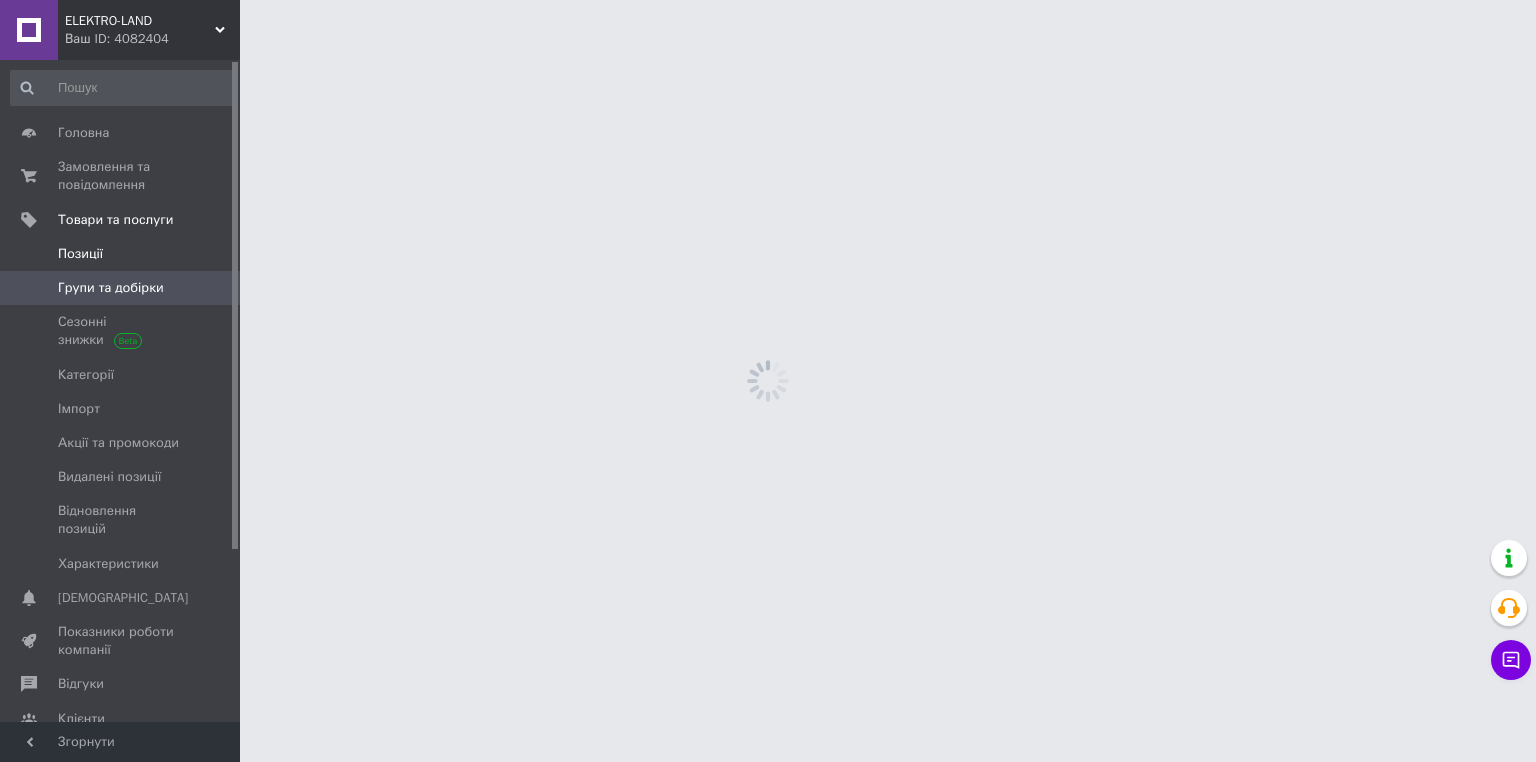 click on "Позиції" at bounding box center (121, 254) 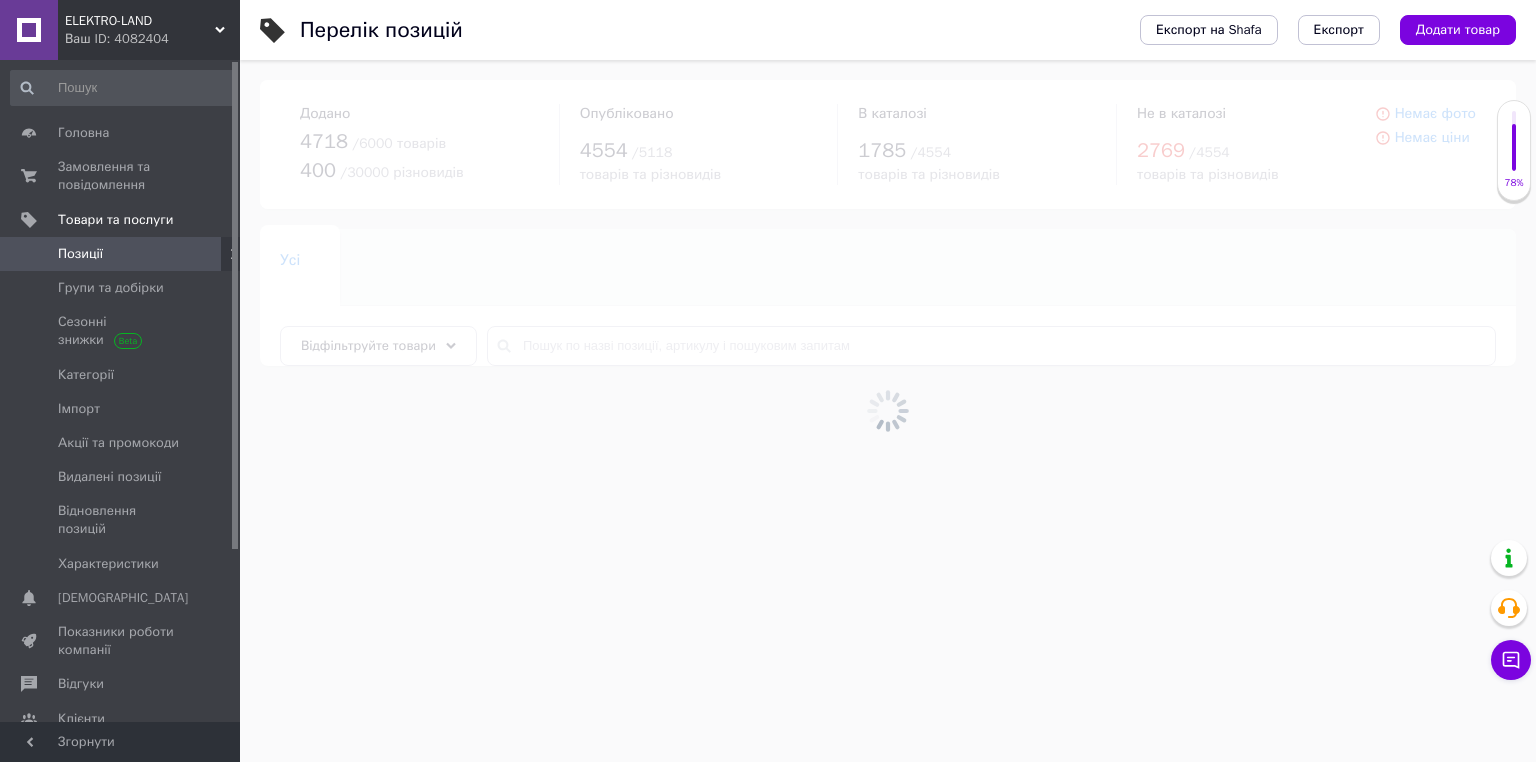click at bounding box center (888, 411) 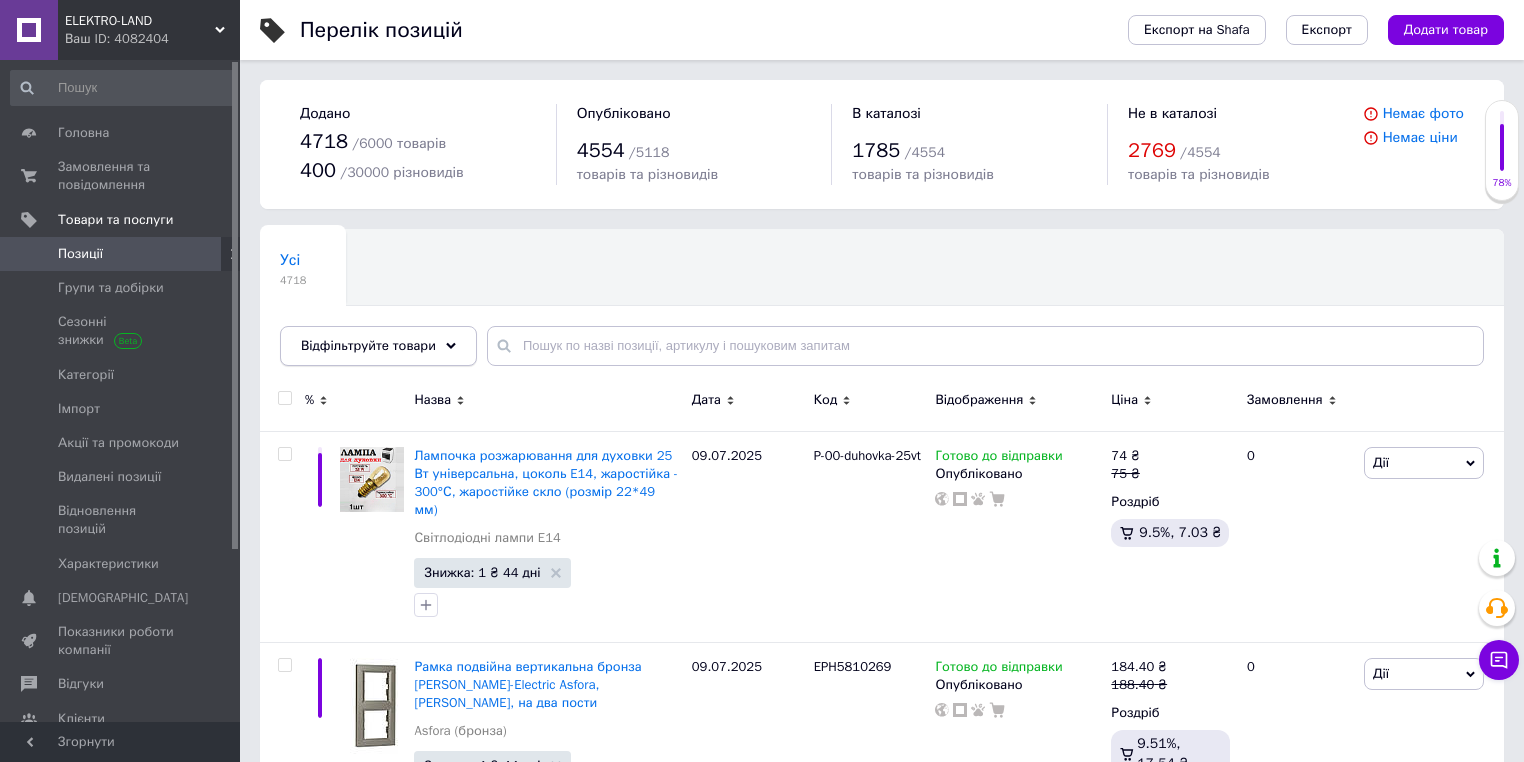 click on "Відфільтруйте товари" at bounding box center (378, 346) 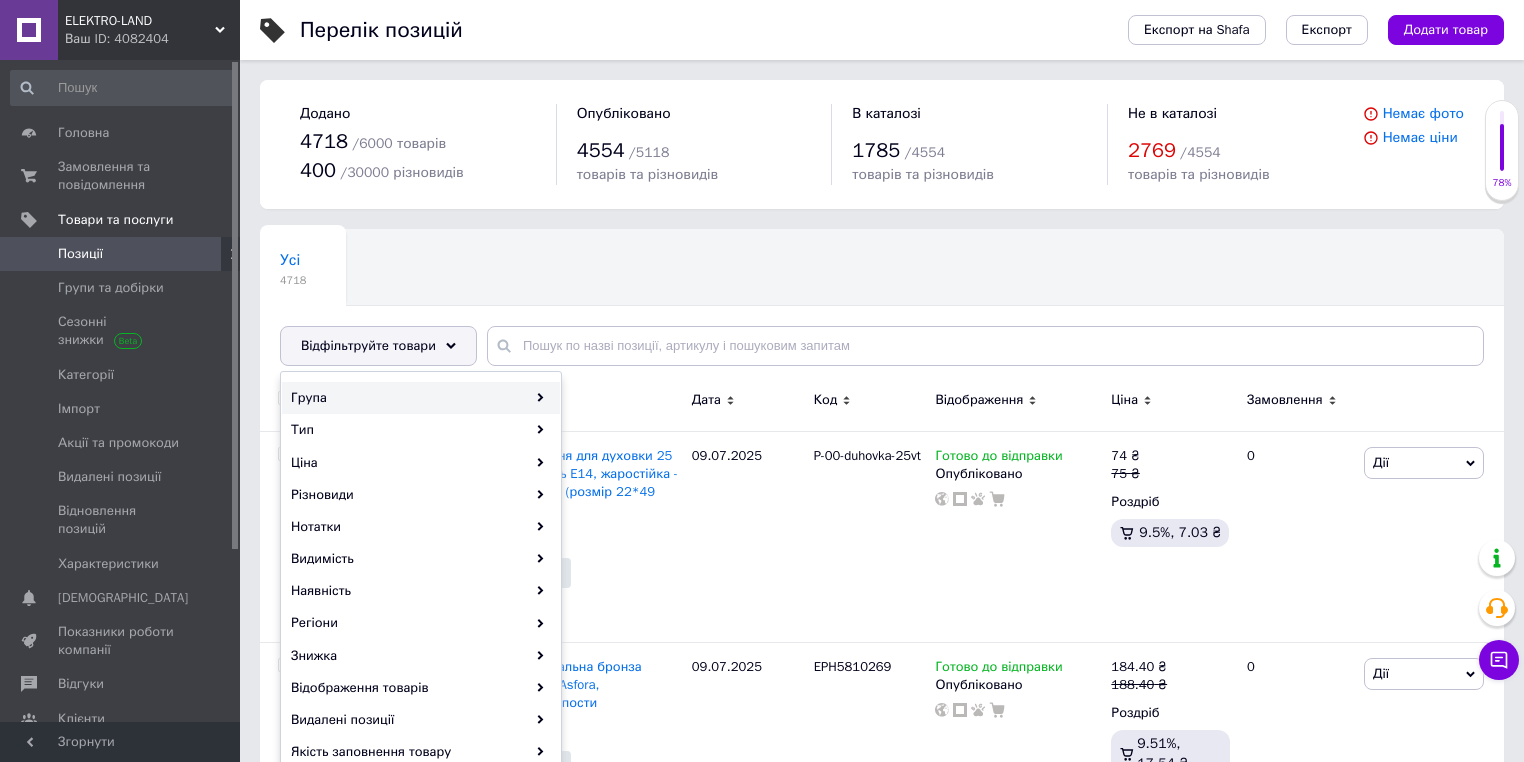 click 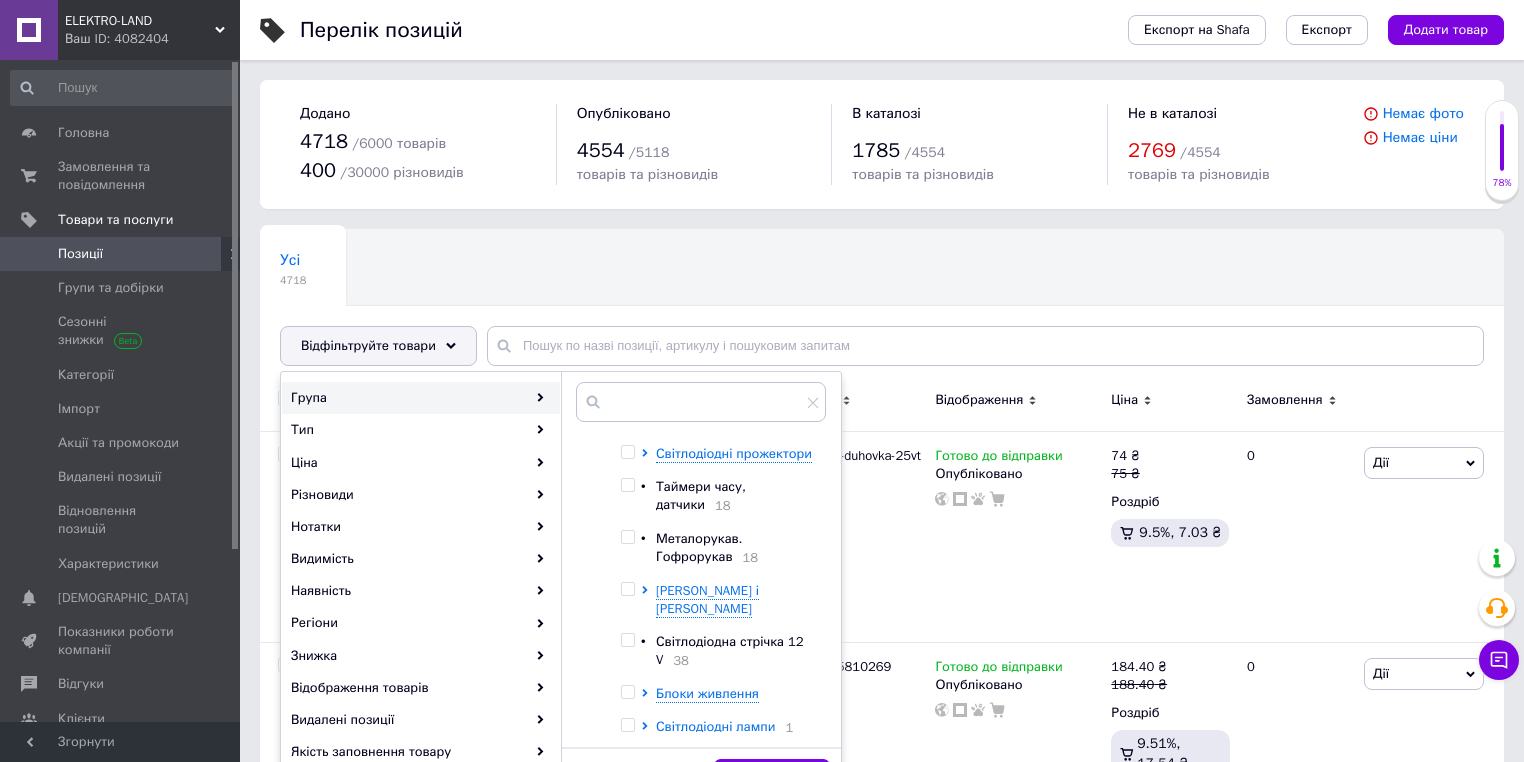 scroll, scrollTop: 240, scrollLeft: 0, axis: vertical 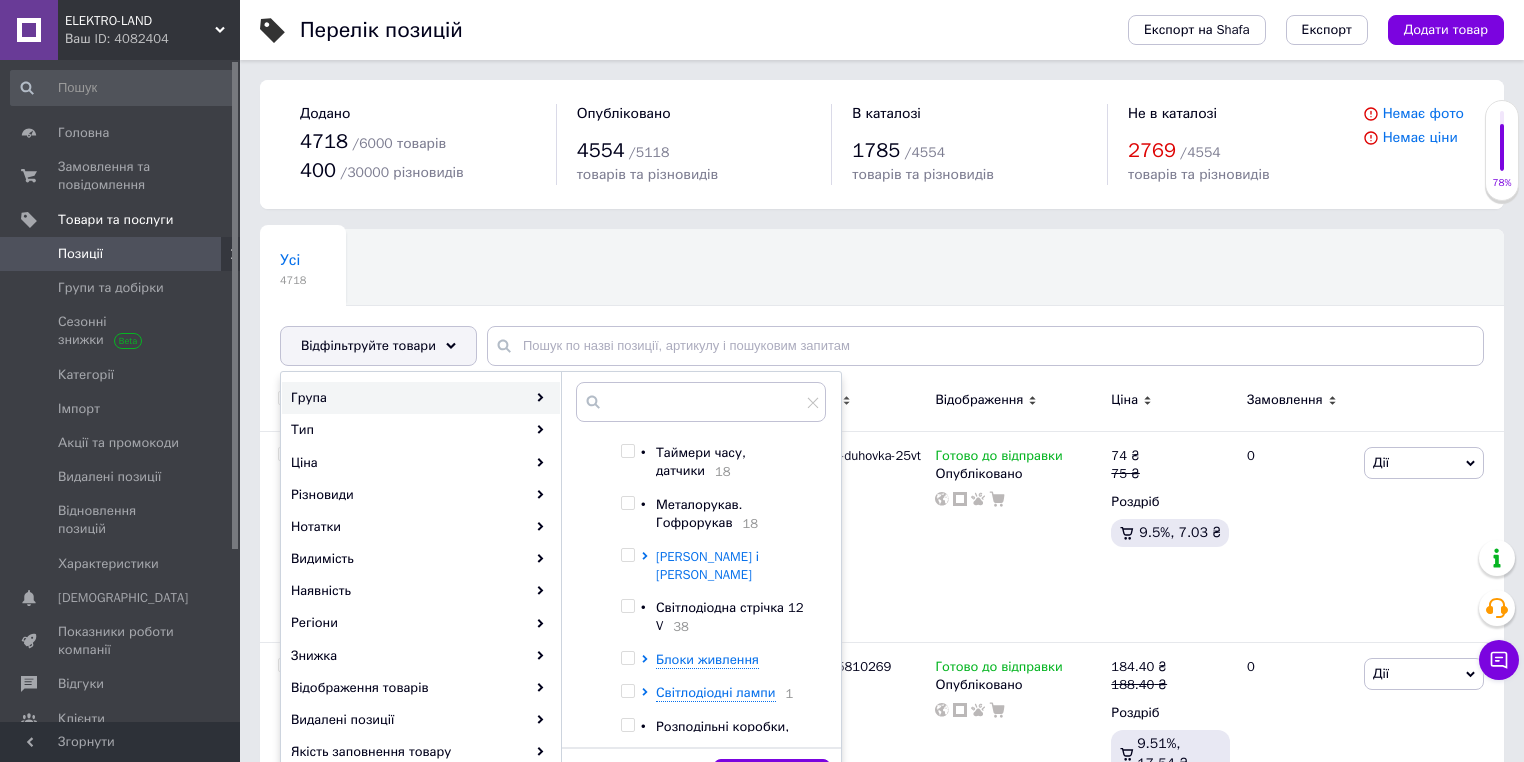 click 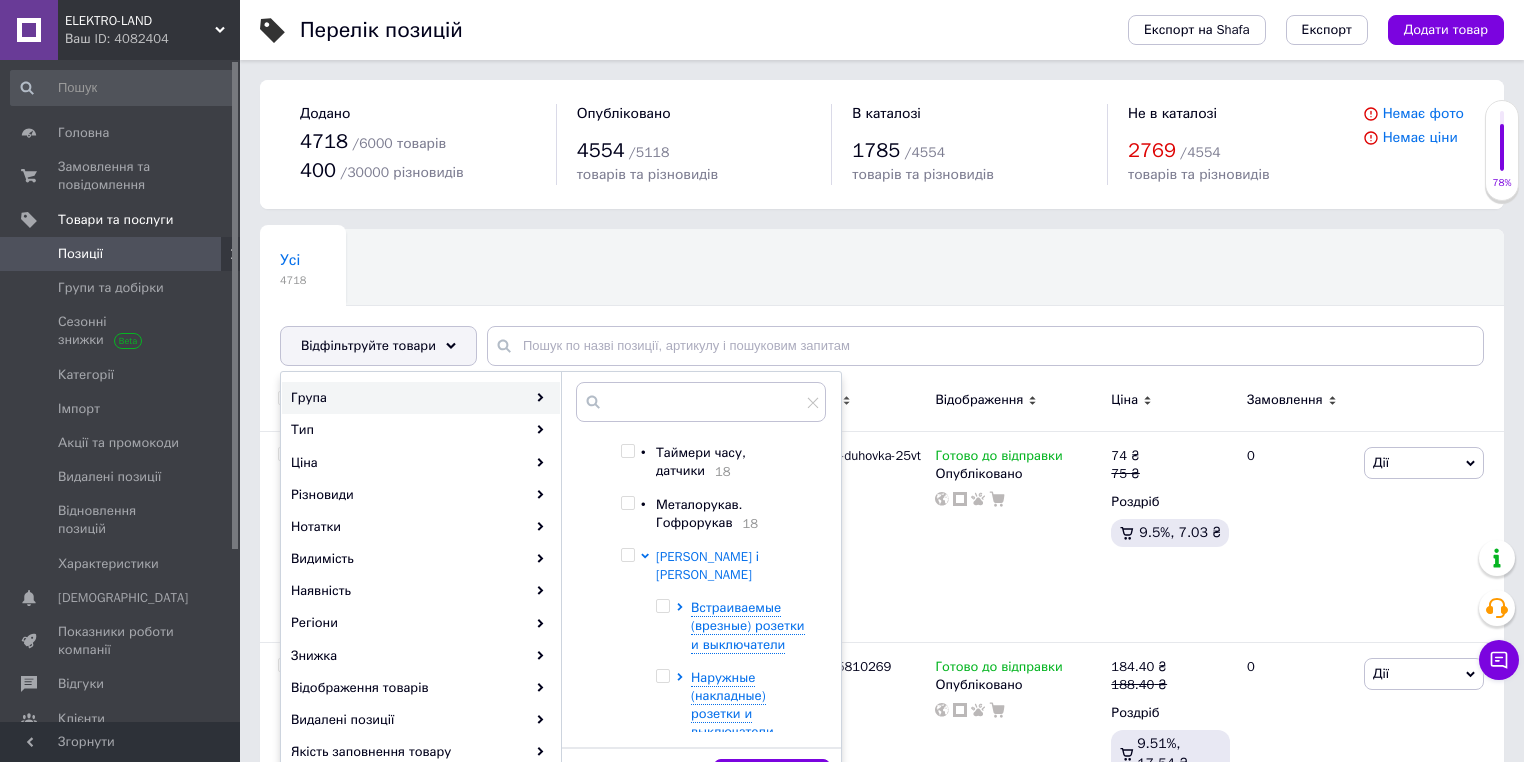 click 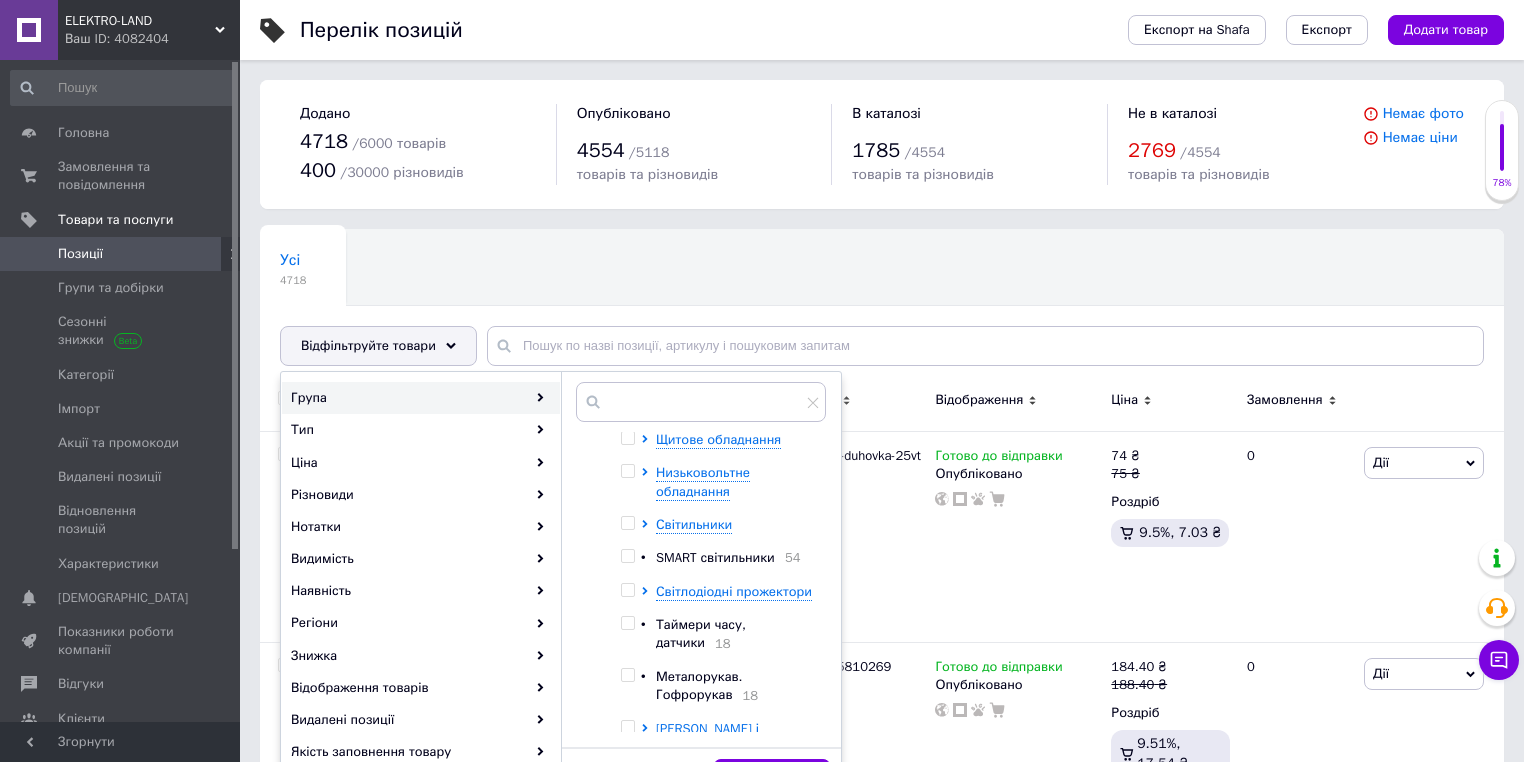 scroll, scrollTop: 66, scrollLeft: 0, axis: vertical 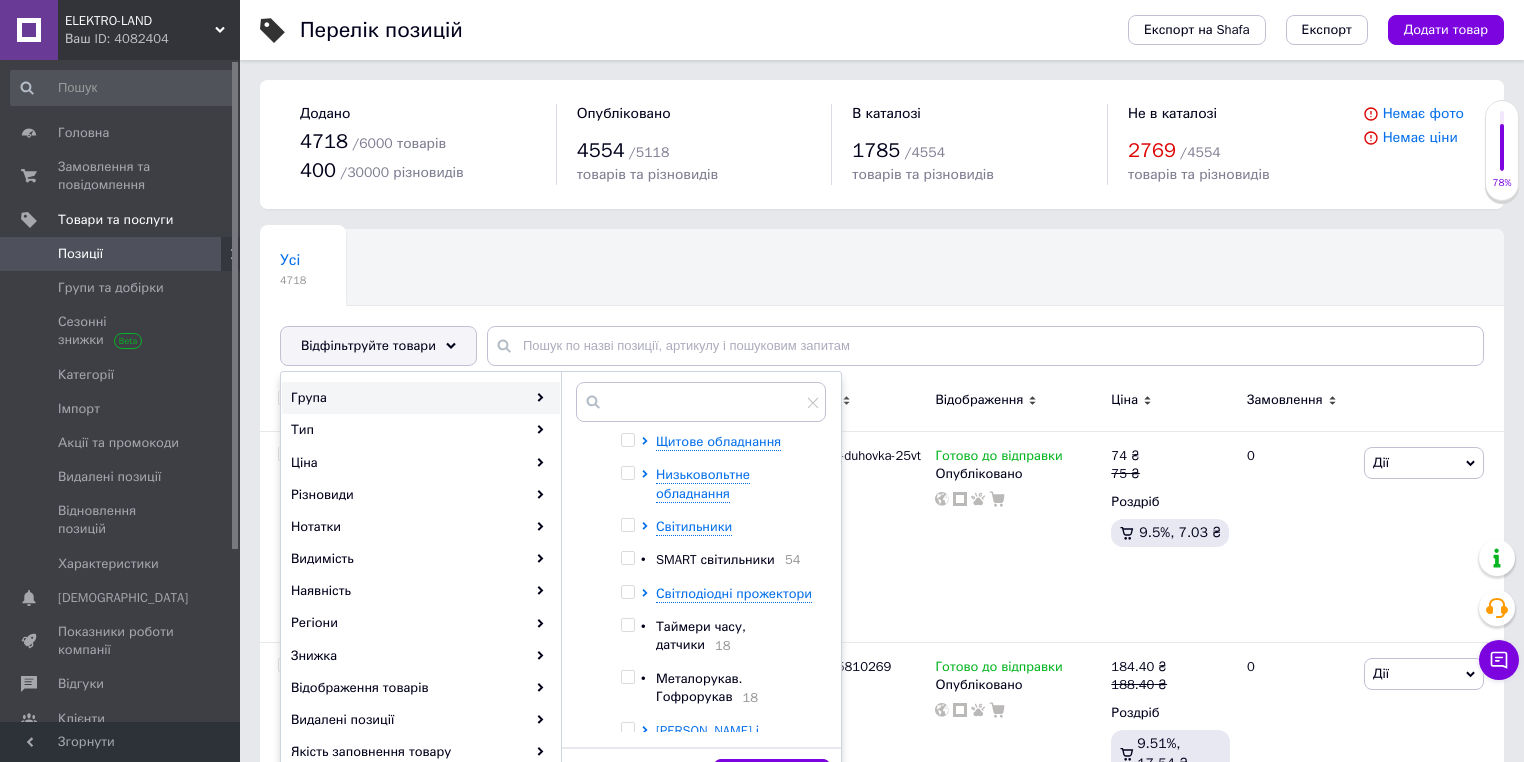 click at bounding box center [627, 558] 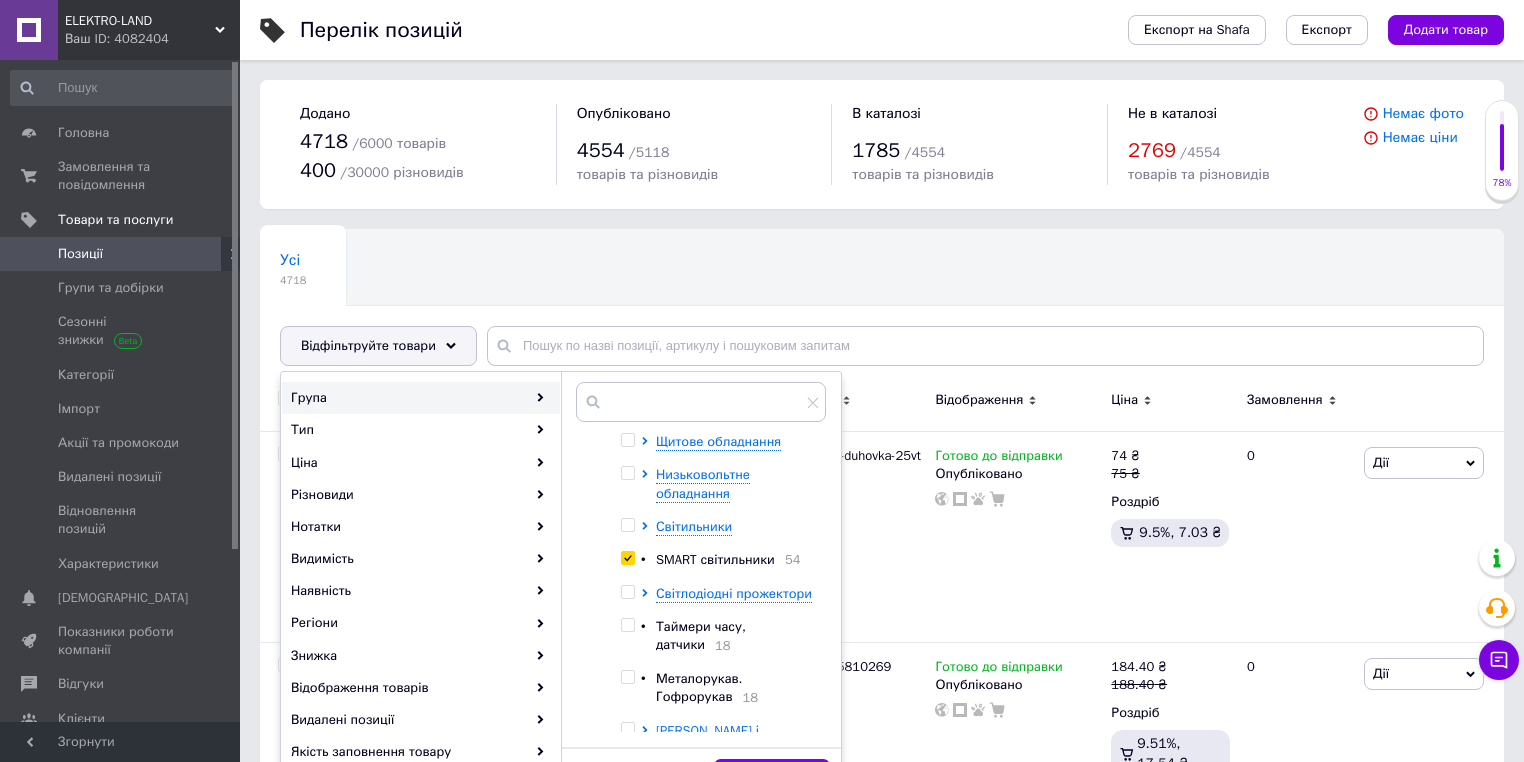 checkbox on "true" 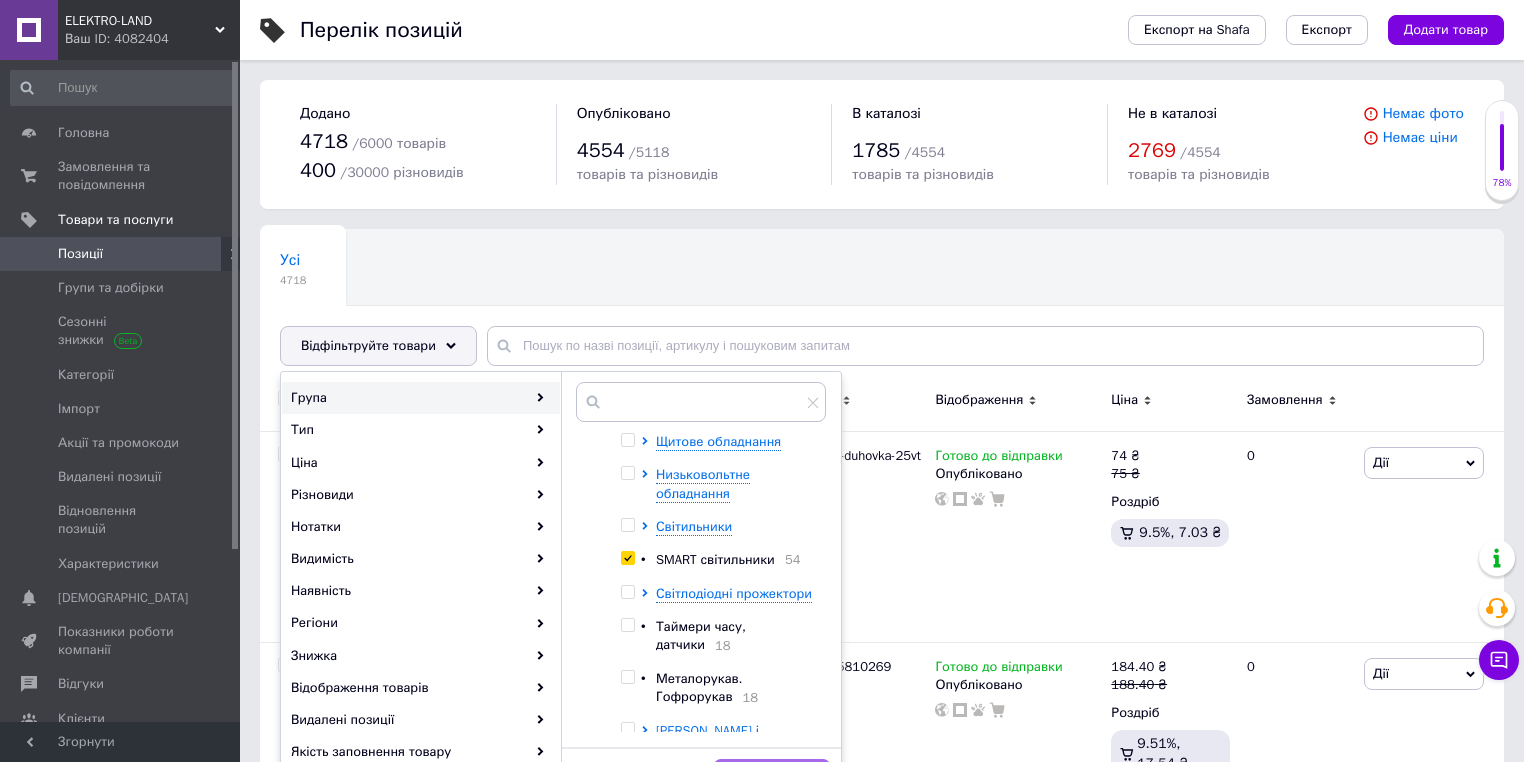 click on "Застосувати" at bounding box center (772, 779) 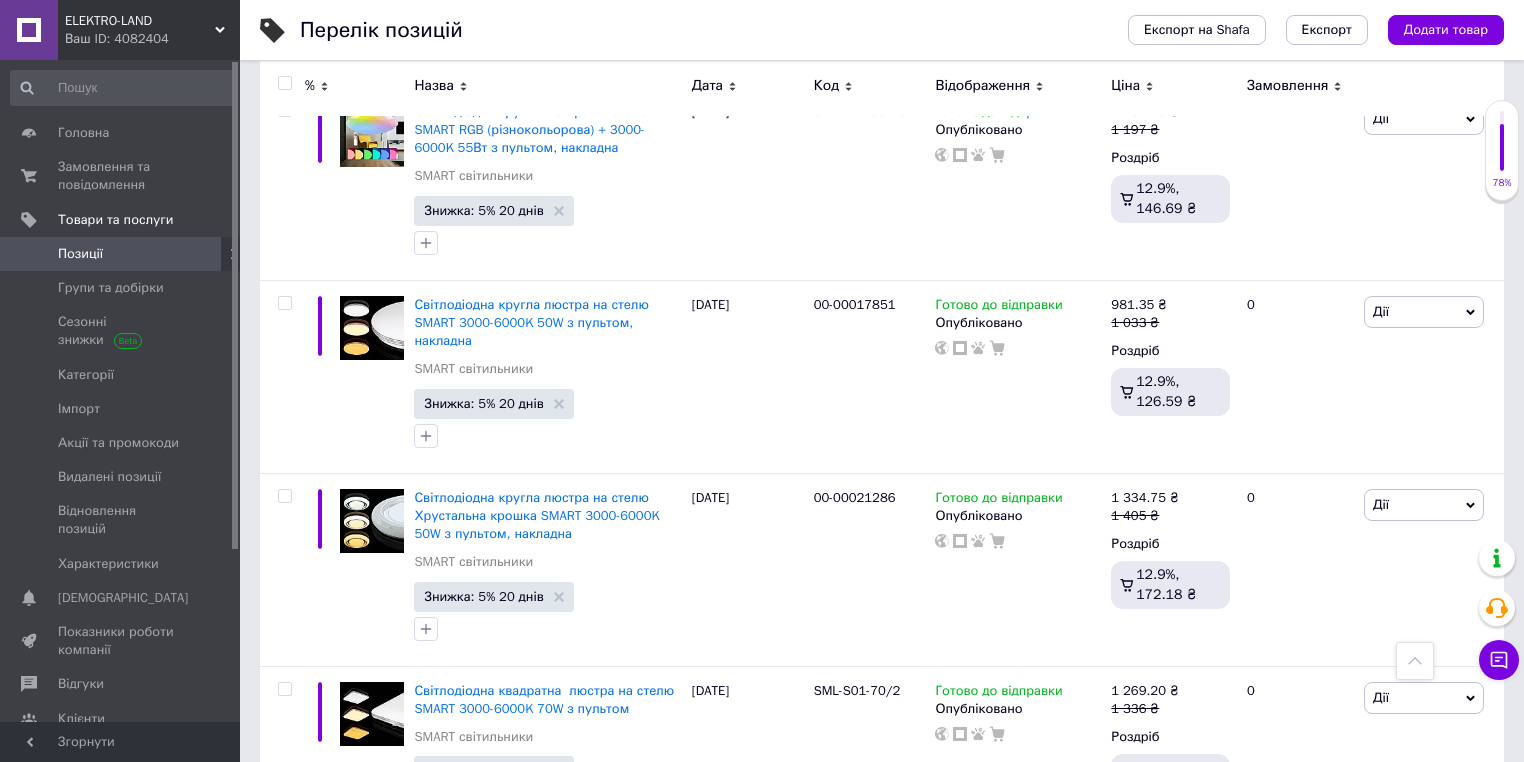 scroll, scrollTop: 3332, scrollLeft: 0, axis: vertical 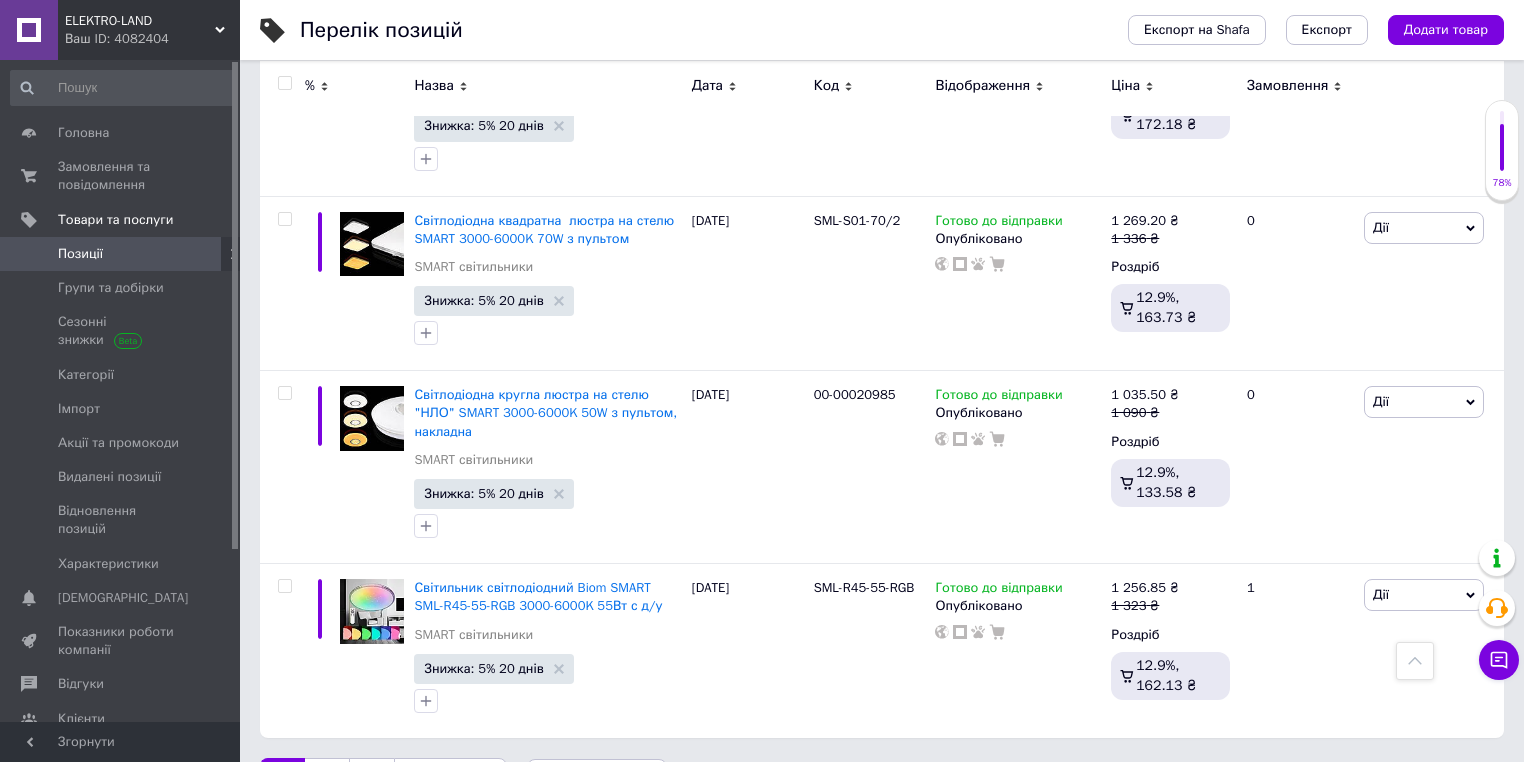 click on "2" at bounding box center (327, 779) 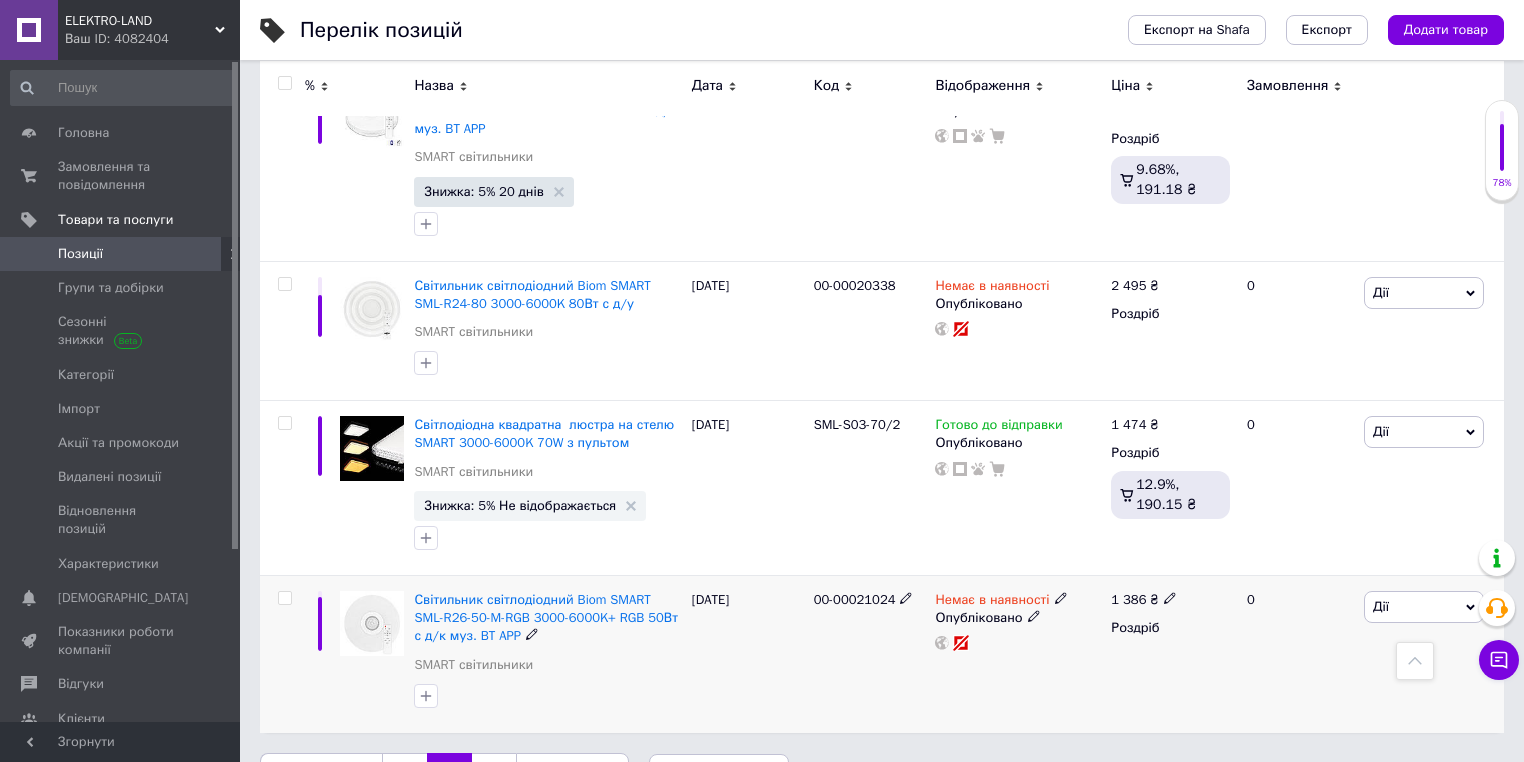scroll, scrollTop: 3283, scrollLeft: 0, axis: vertical 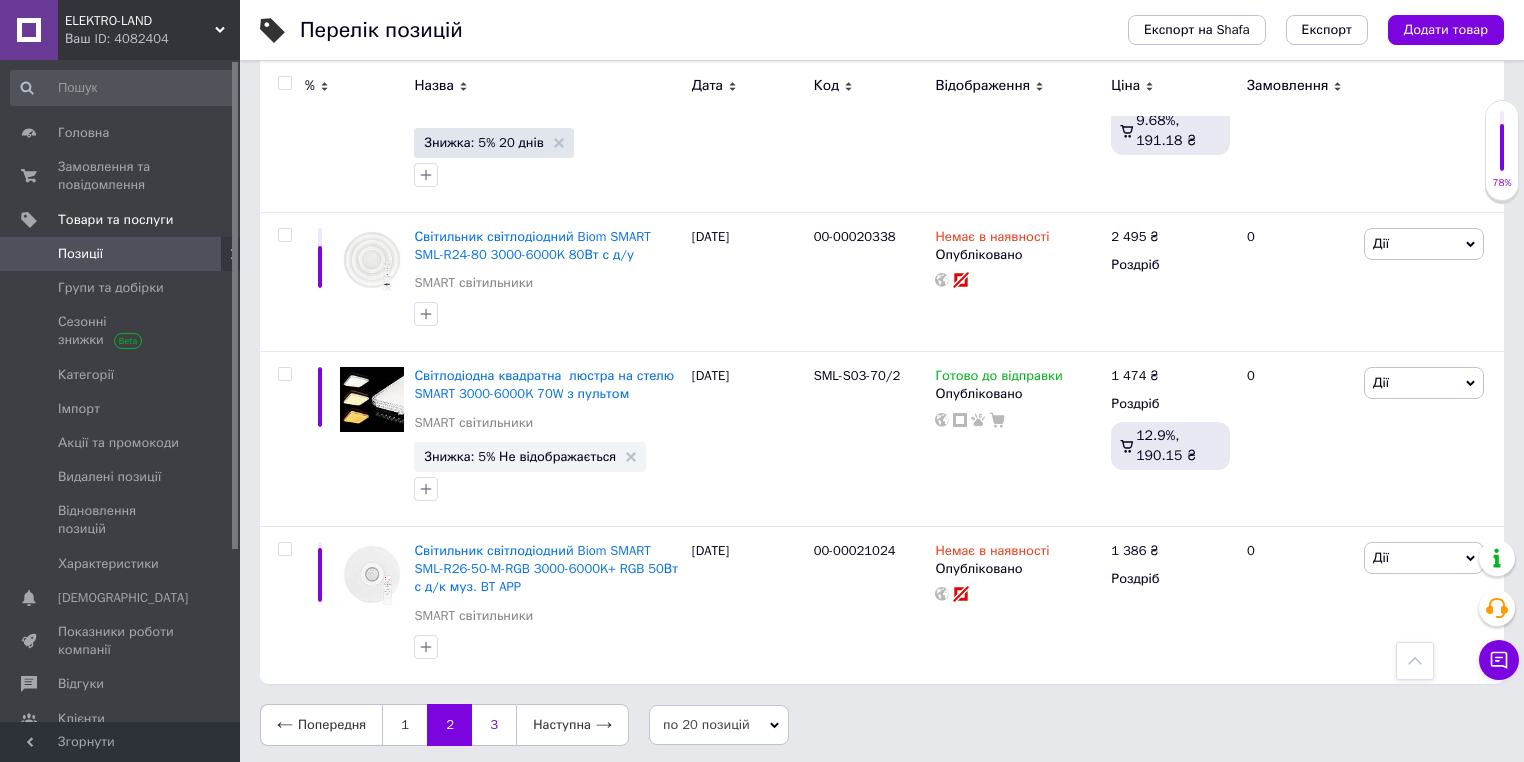 click on "3" at bounding box center (494, 725) 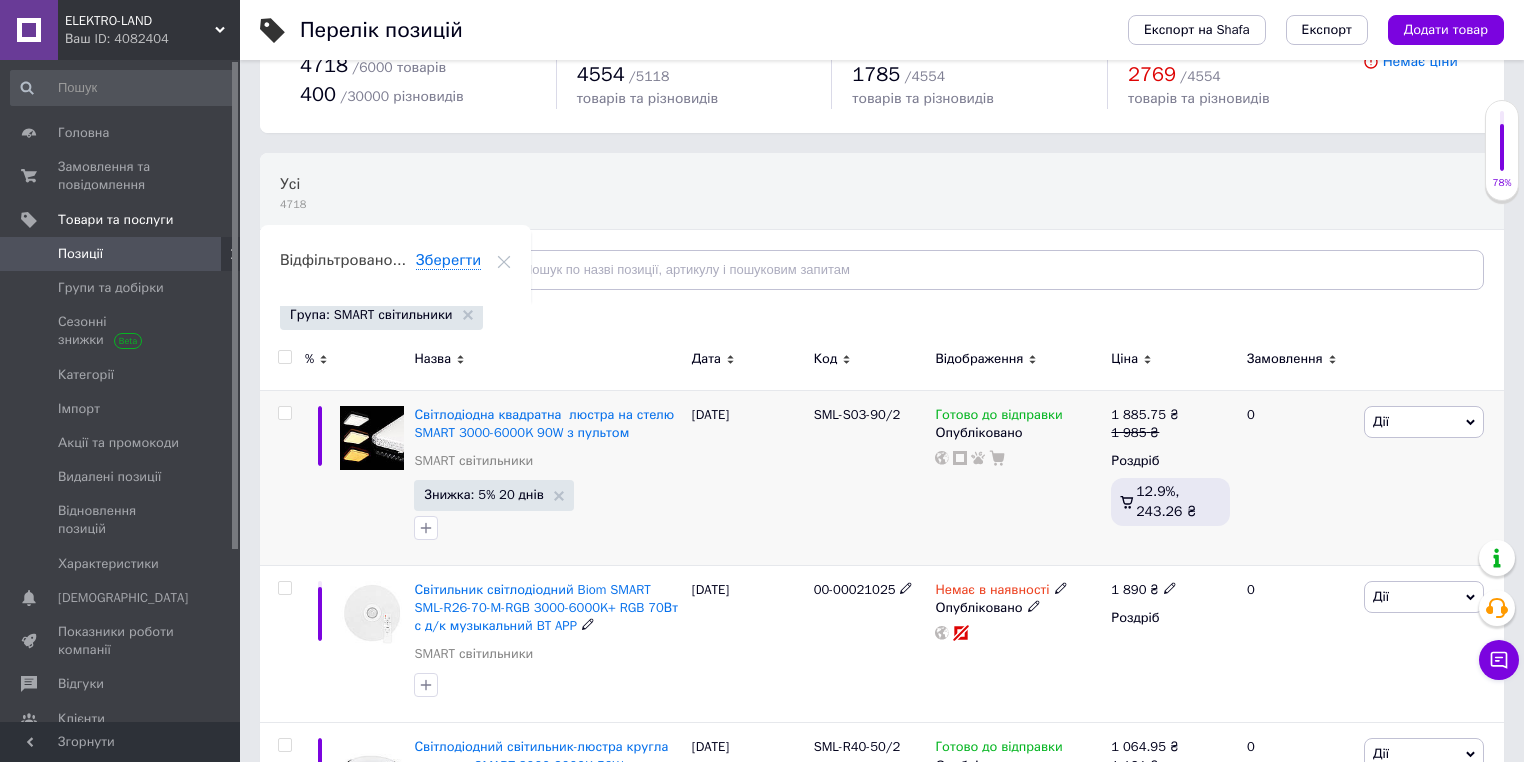scroll, scrollTop: 0, scrollLeft: 0, axis: both 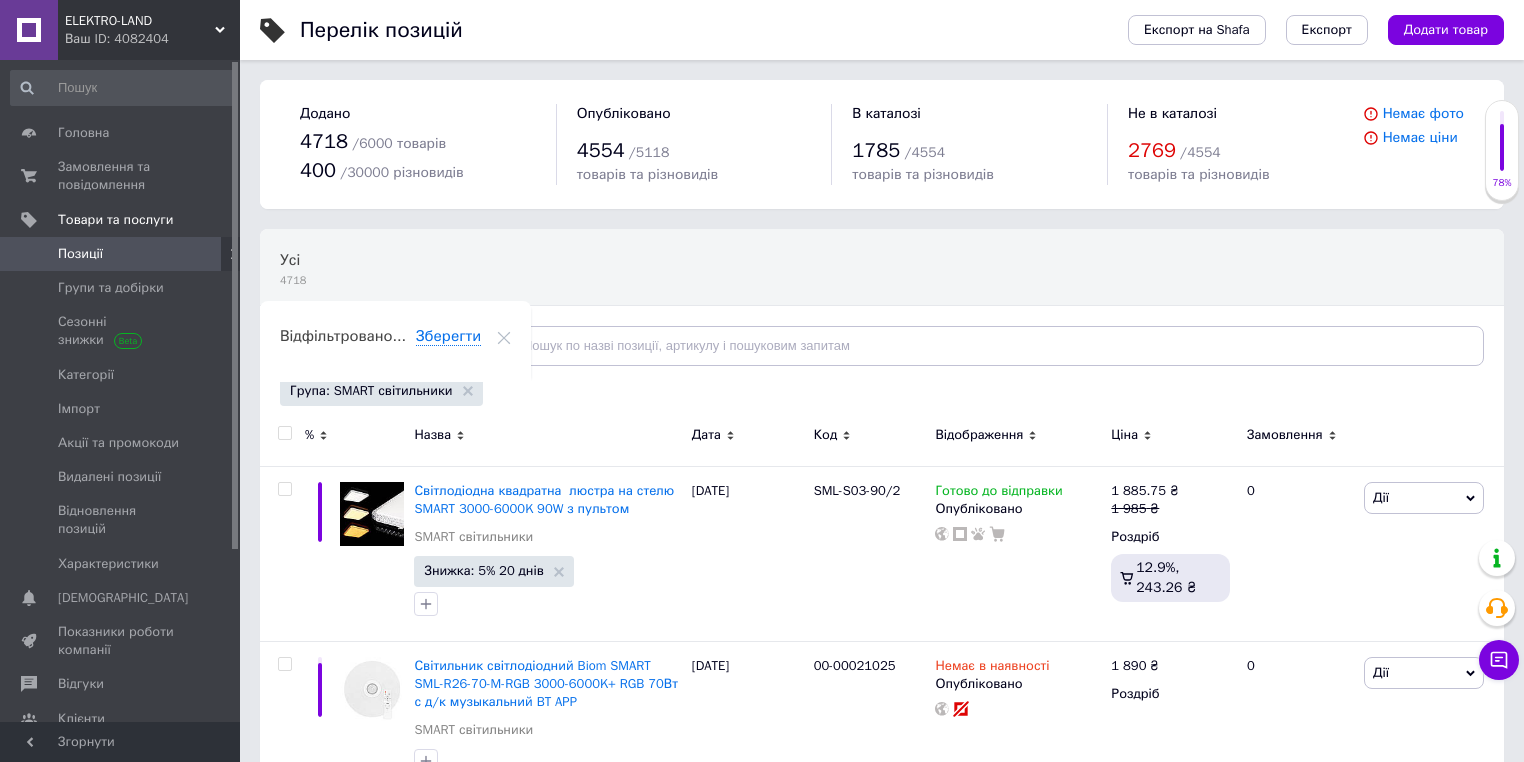 click on "Позиції" at bounding box center (80, 254) 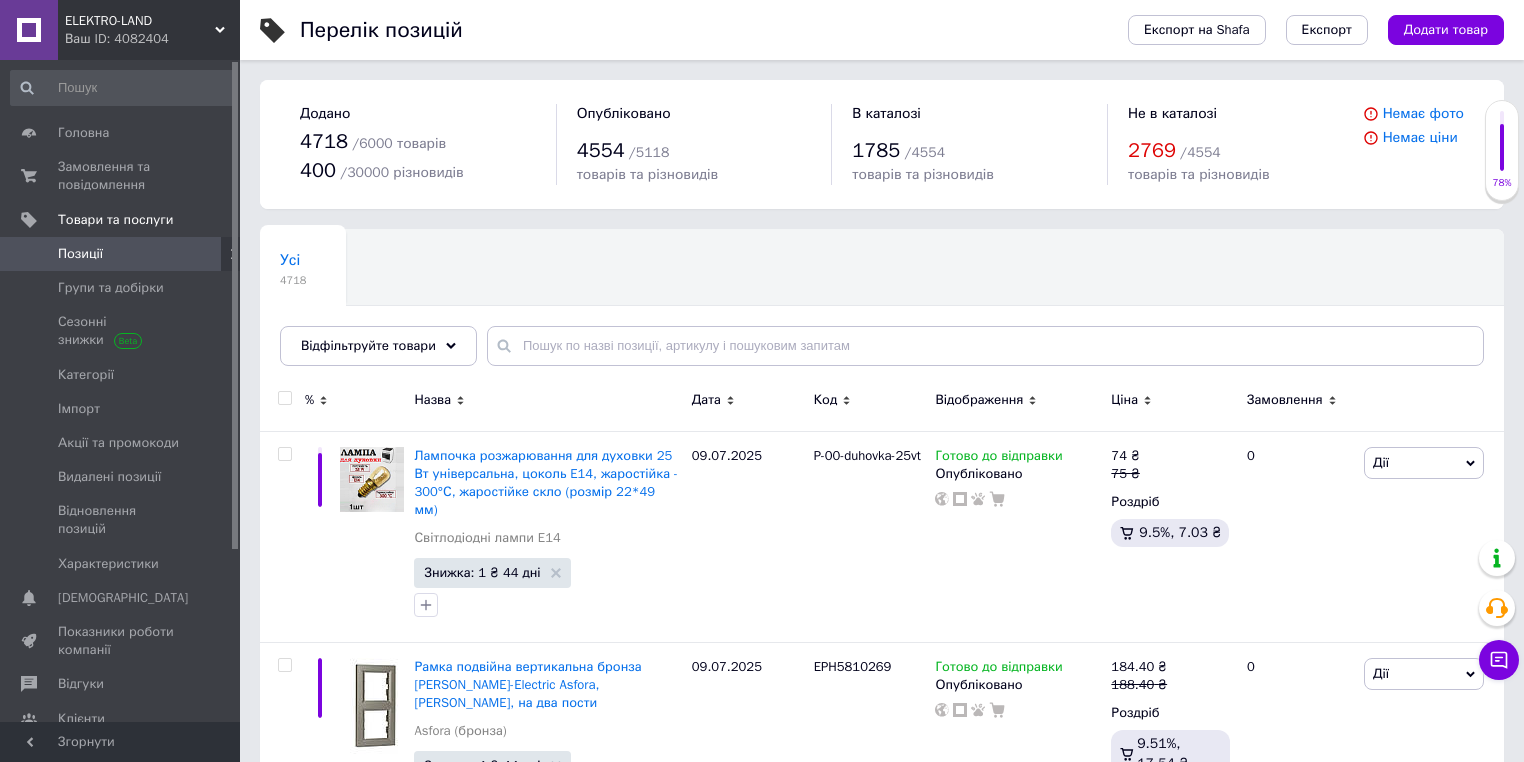 click on "Позиції" at bounding box center [80, 254] 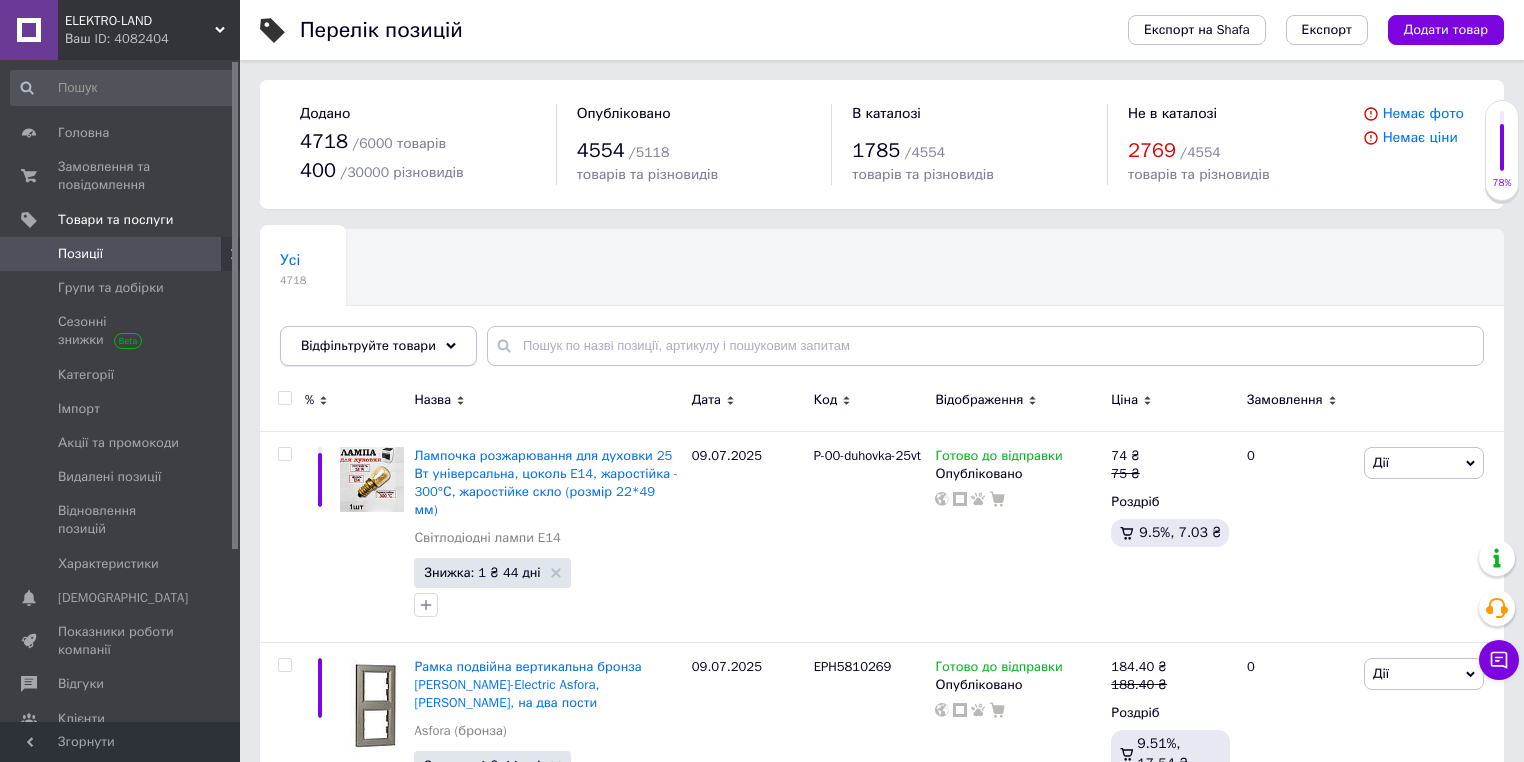 click 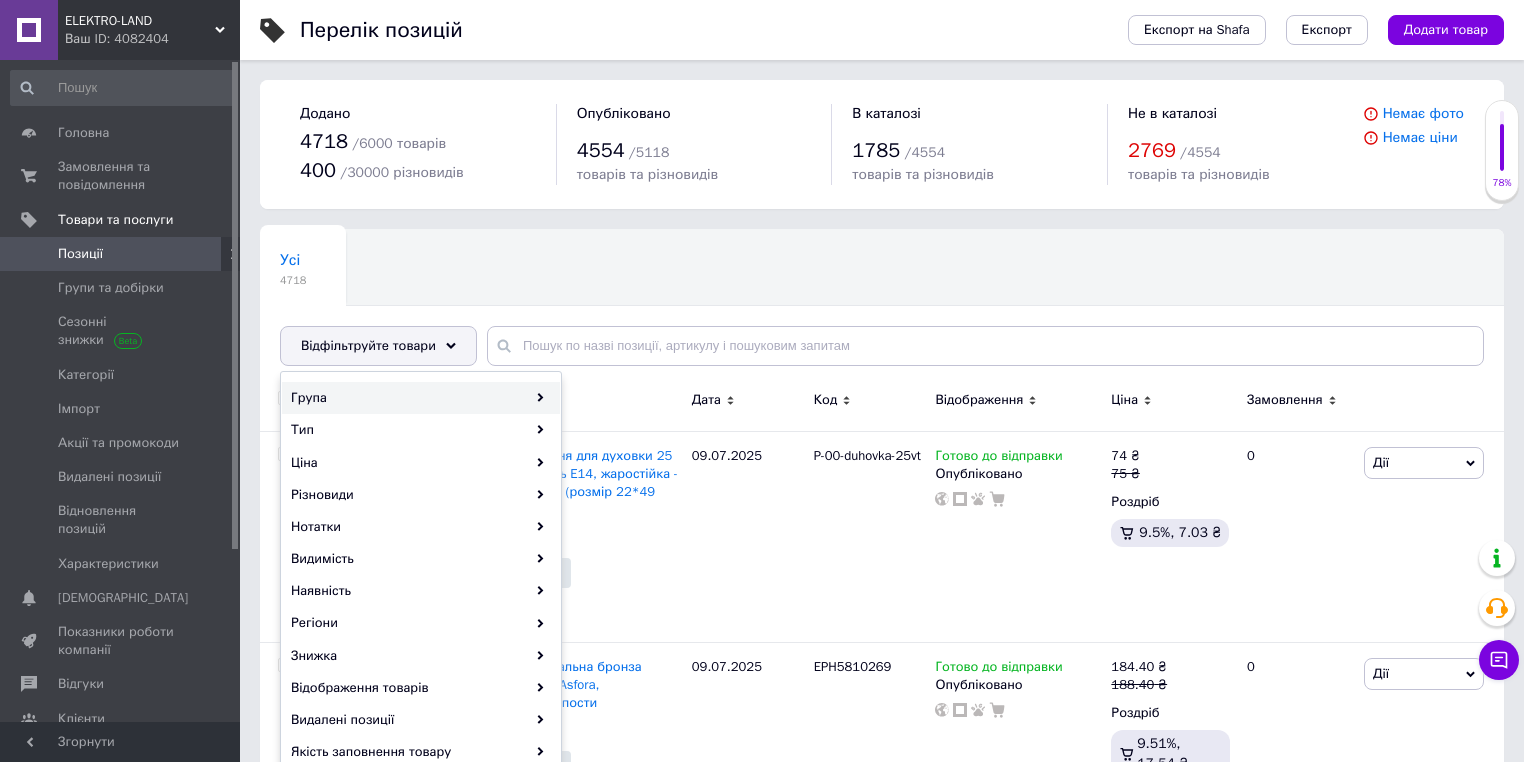 click 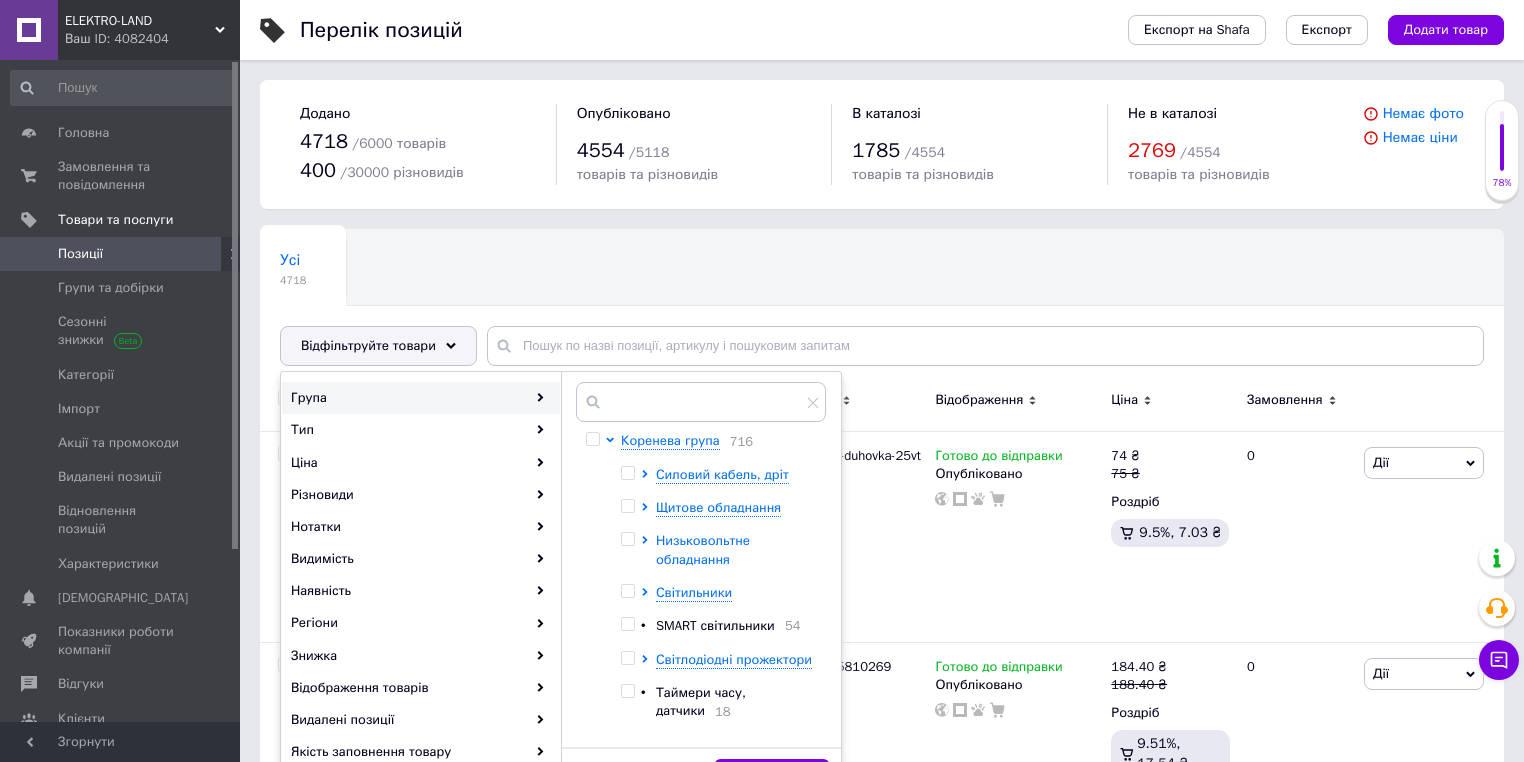 click 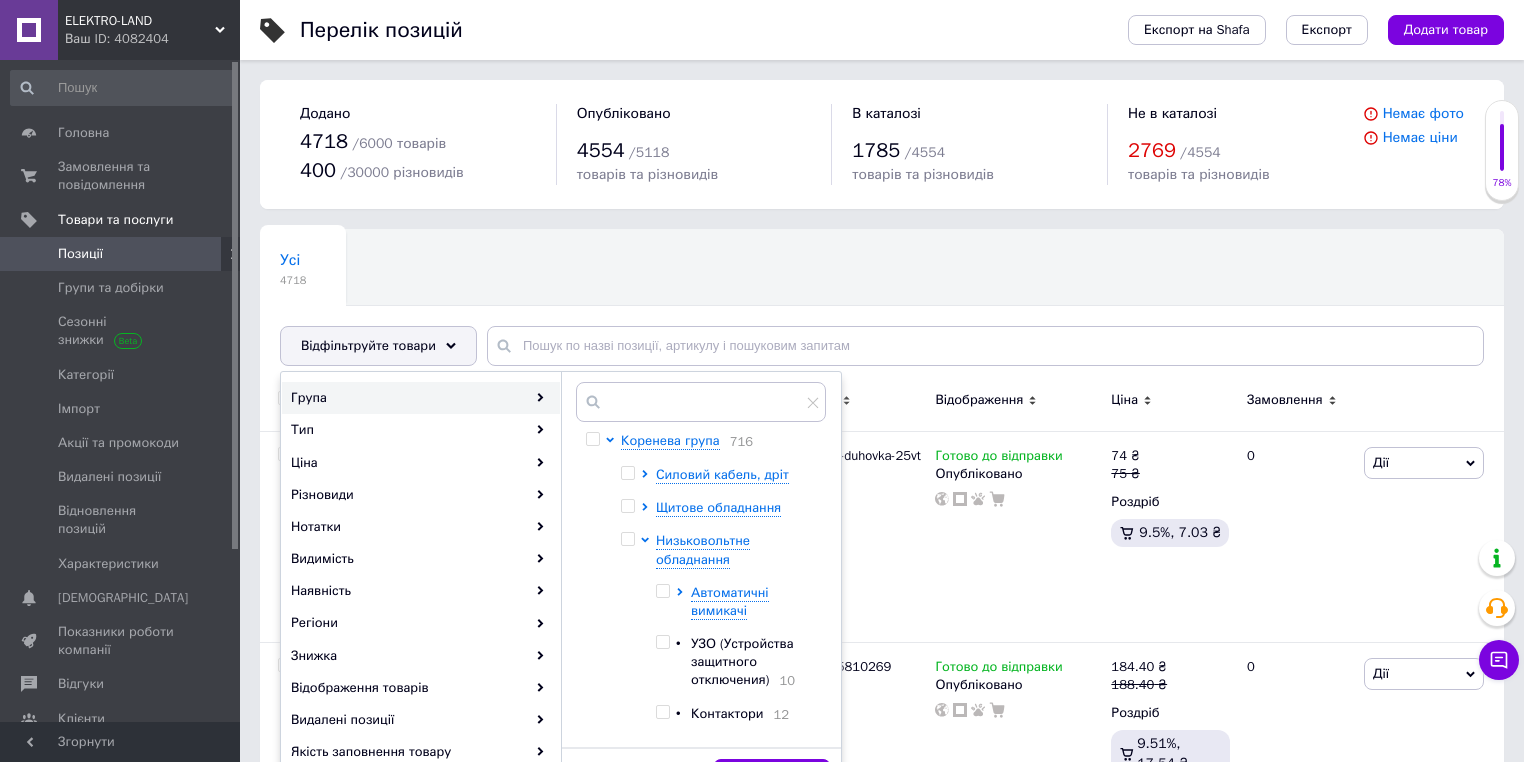 scroll, scrollTop: 80, scrollLeft: 0, axis: vertical 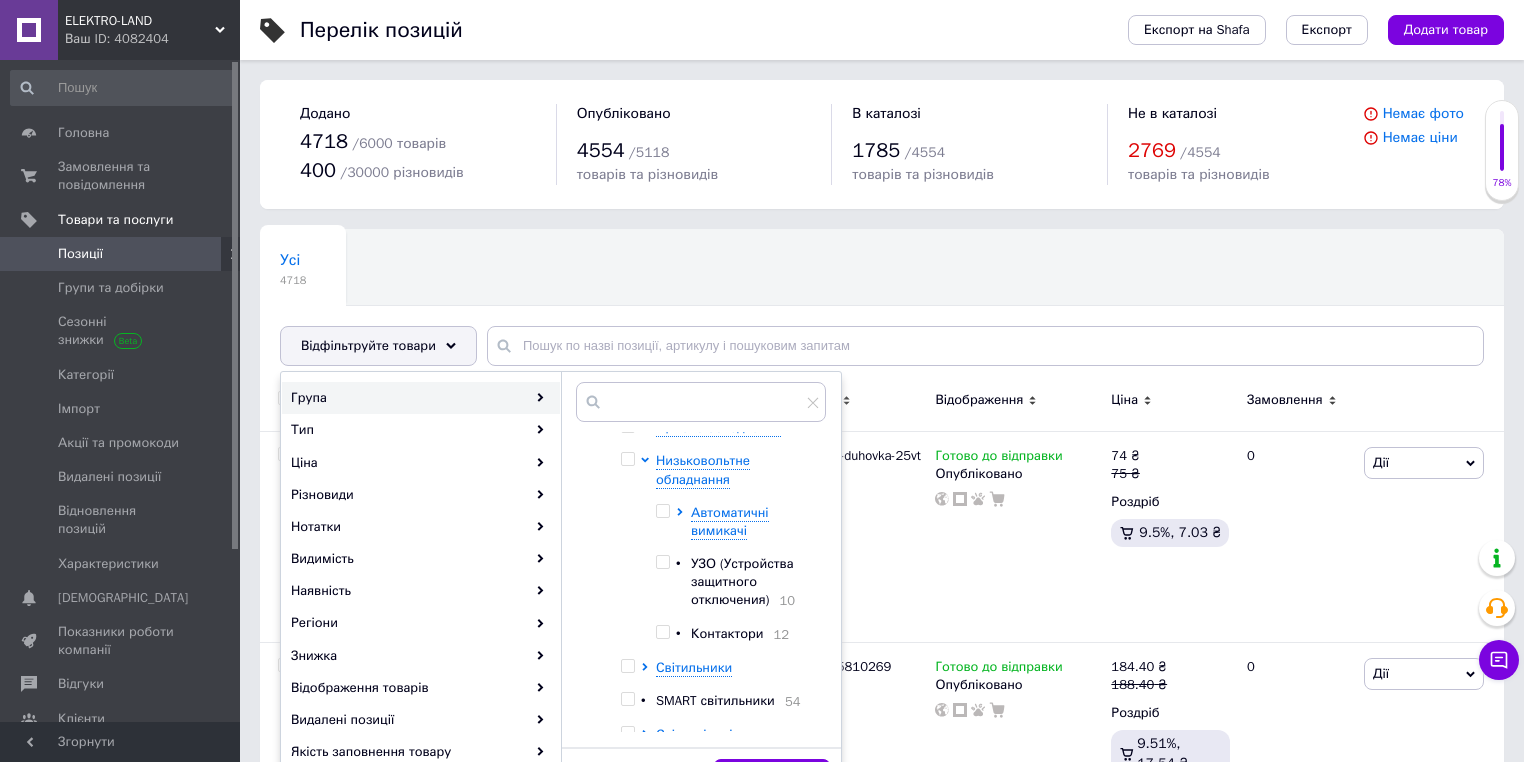 click at bounding box center (662, 632) 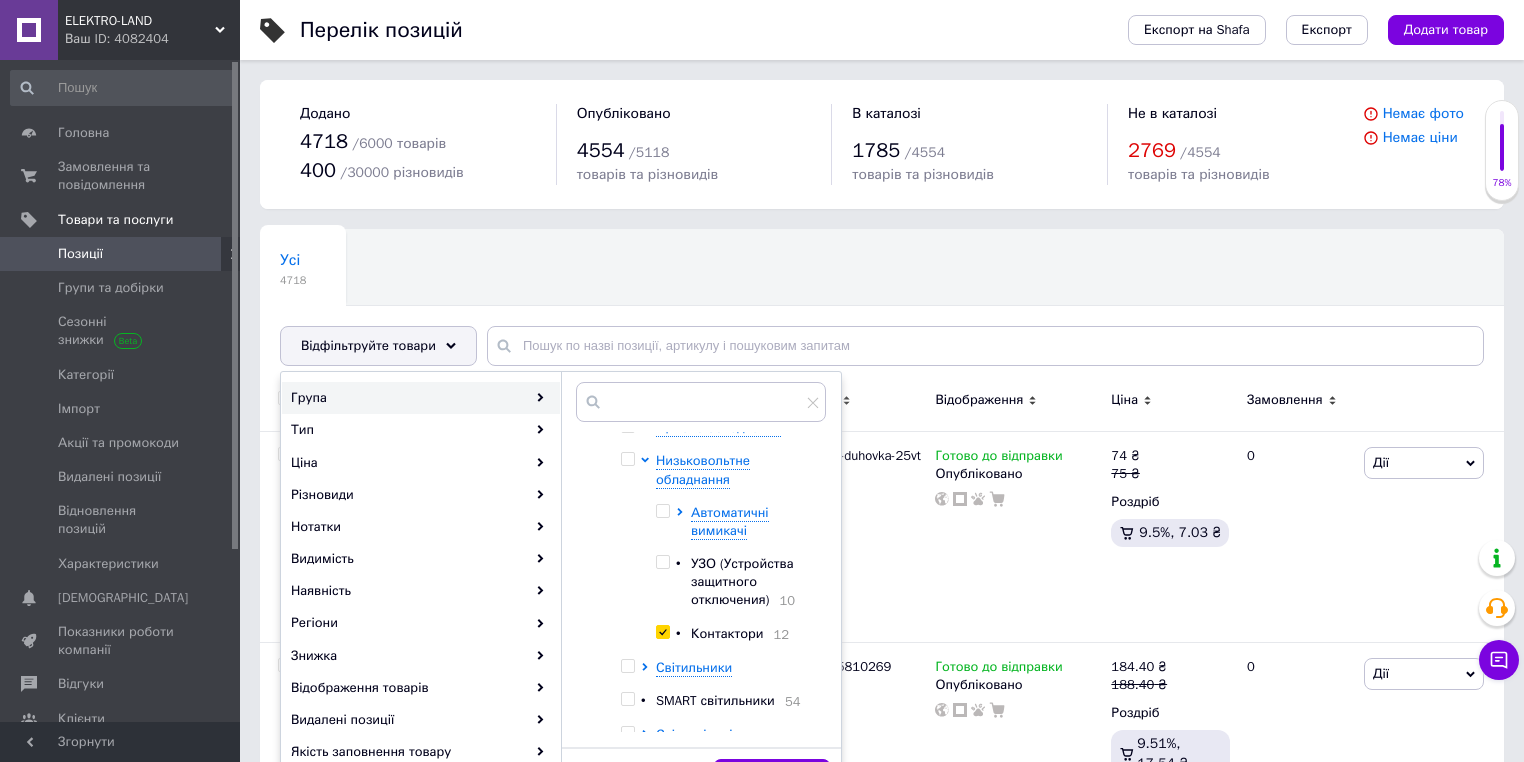 checkbox on "true" 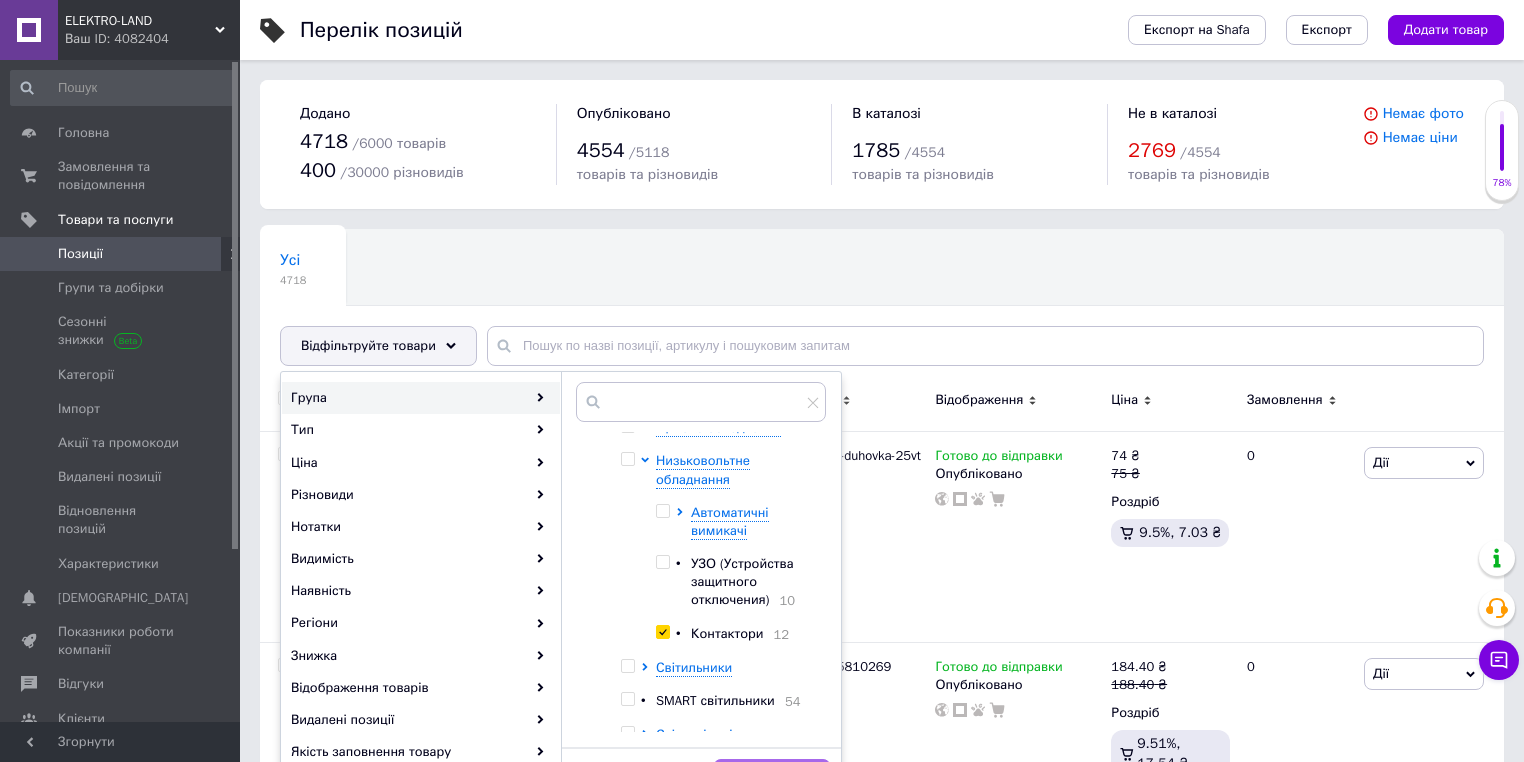 click on "Застосувати" at bounding box center (772, 779) 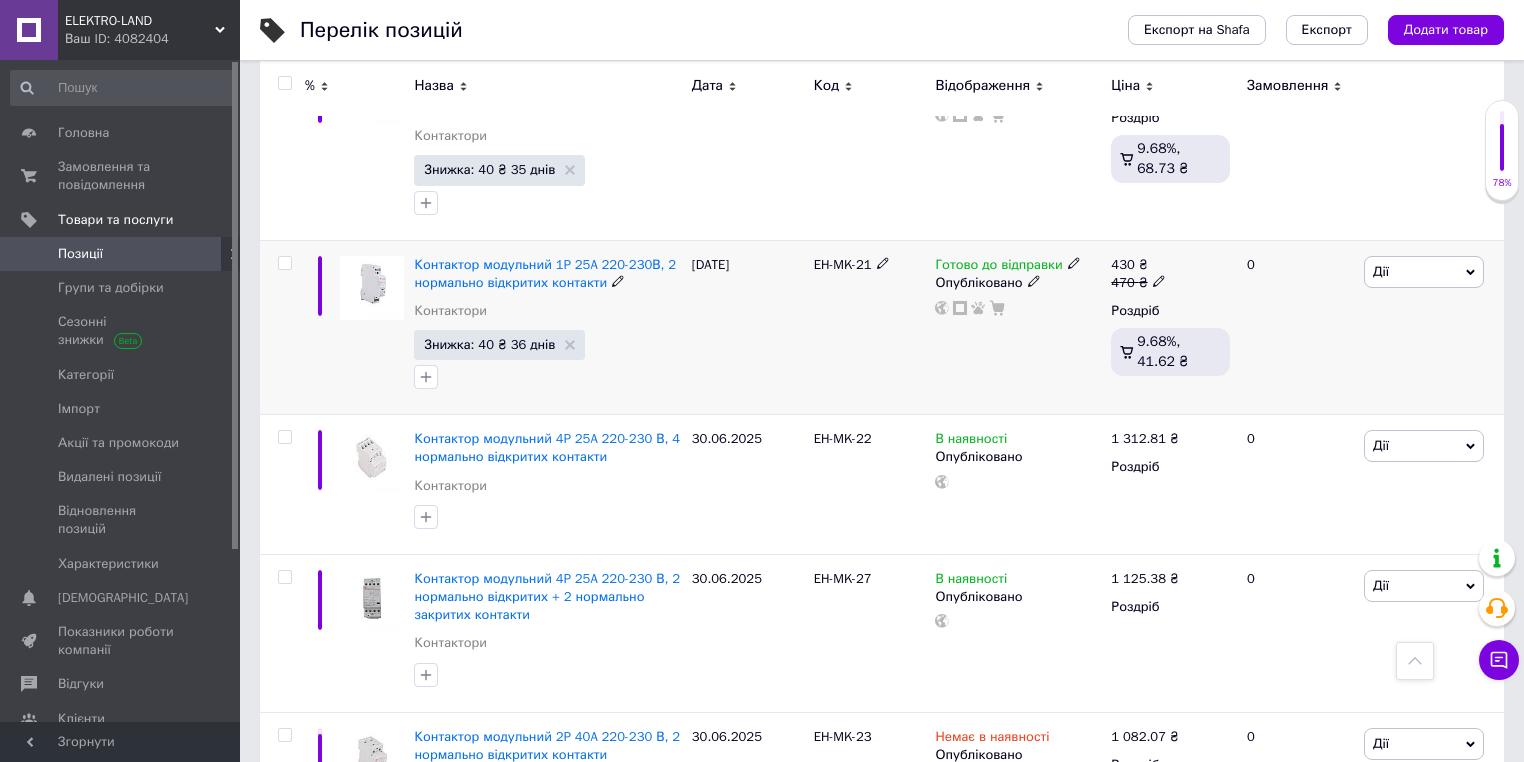 scroll, scrollTop: 1156, scrollLeft: 0, axis: vertical 